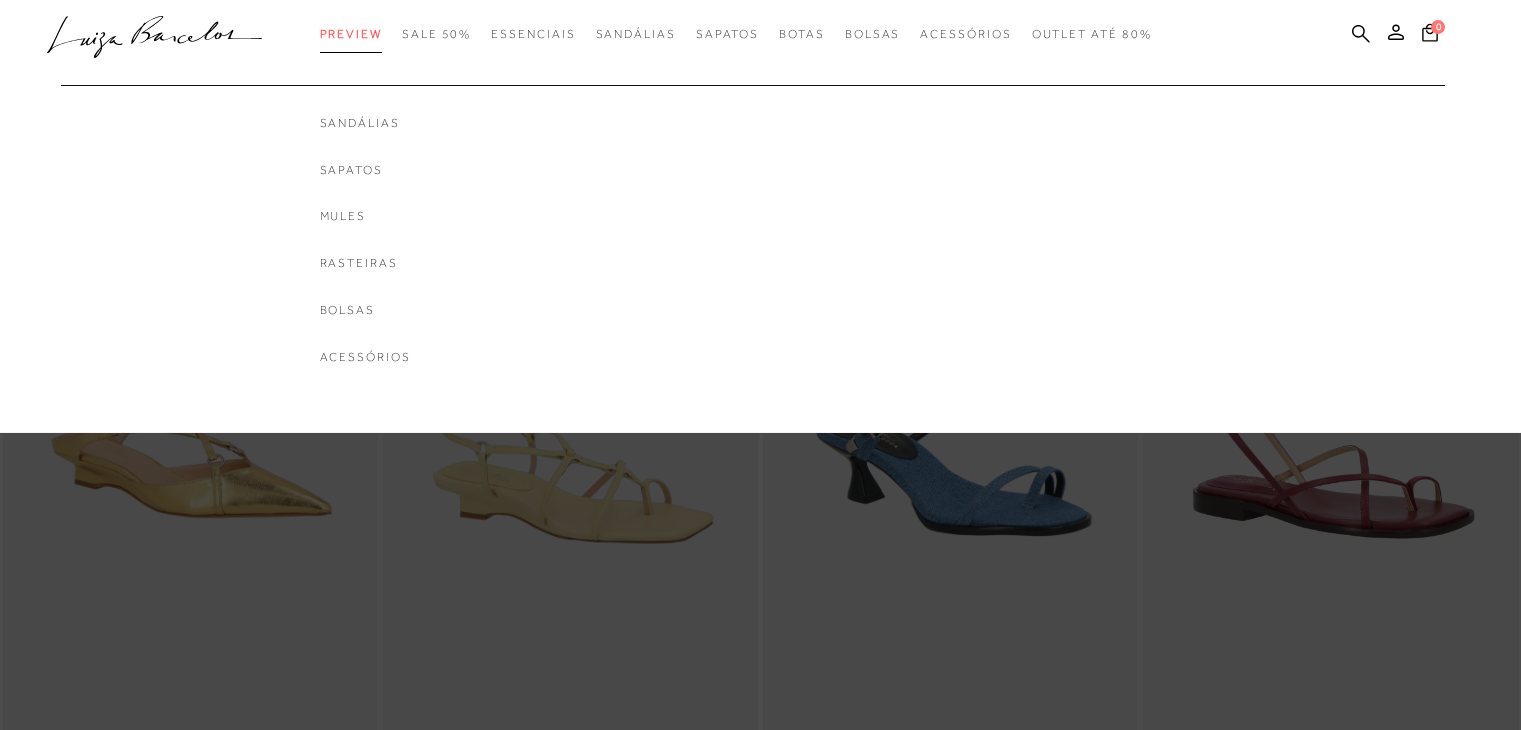 scroll, scrollTop: 0, scrollLeft: 0, axis: both 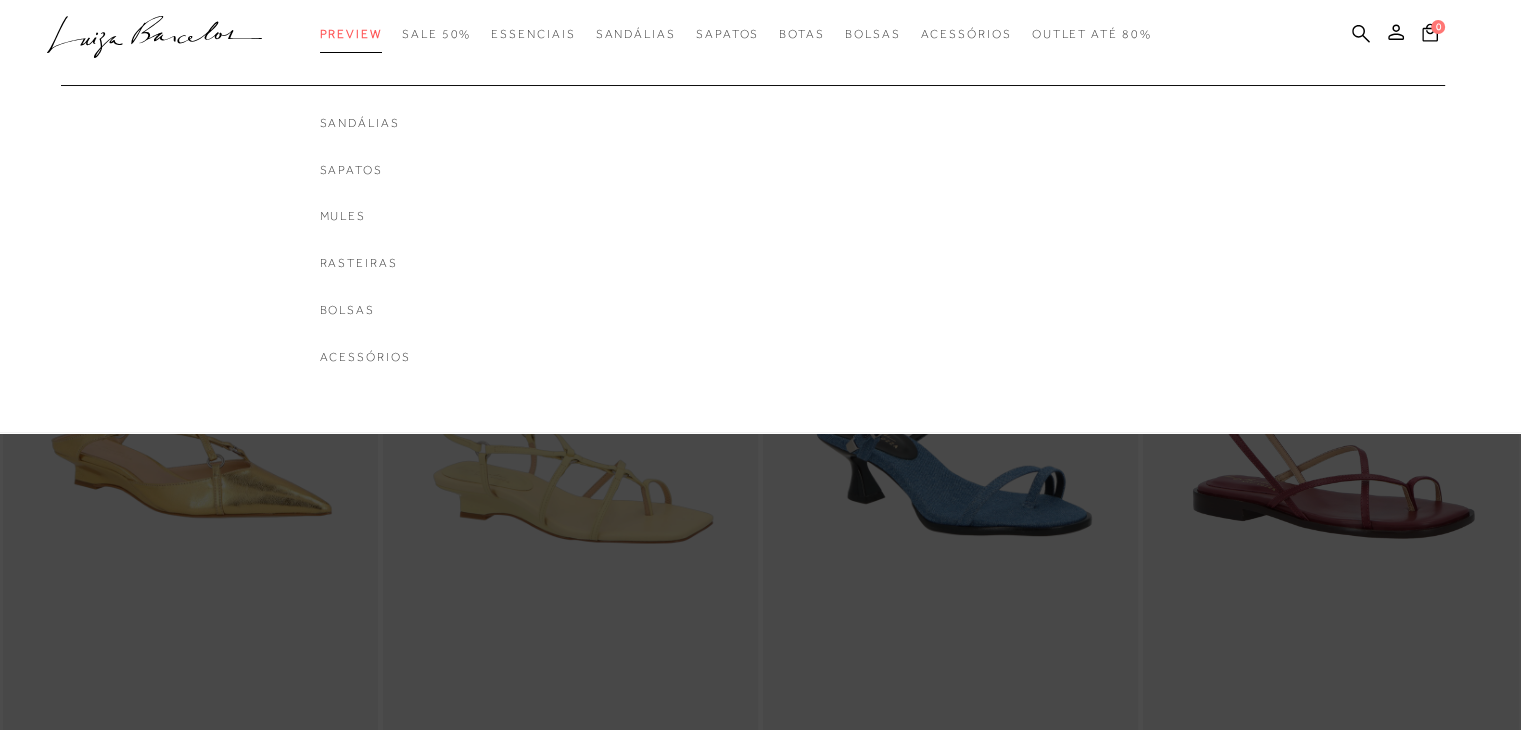click on "Preview" at bounding box center (351, 34) 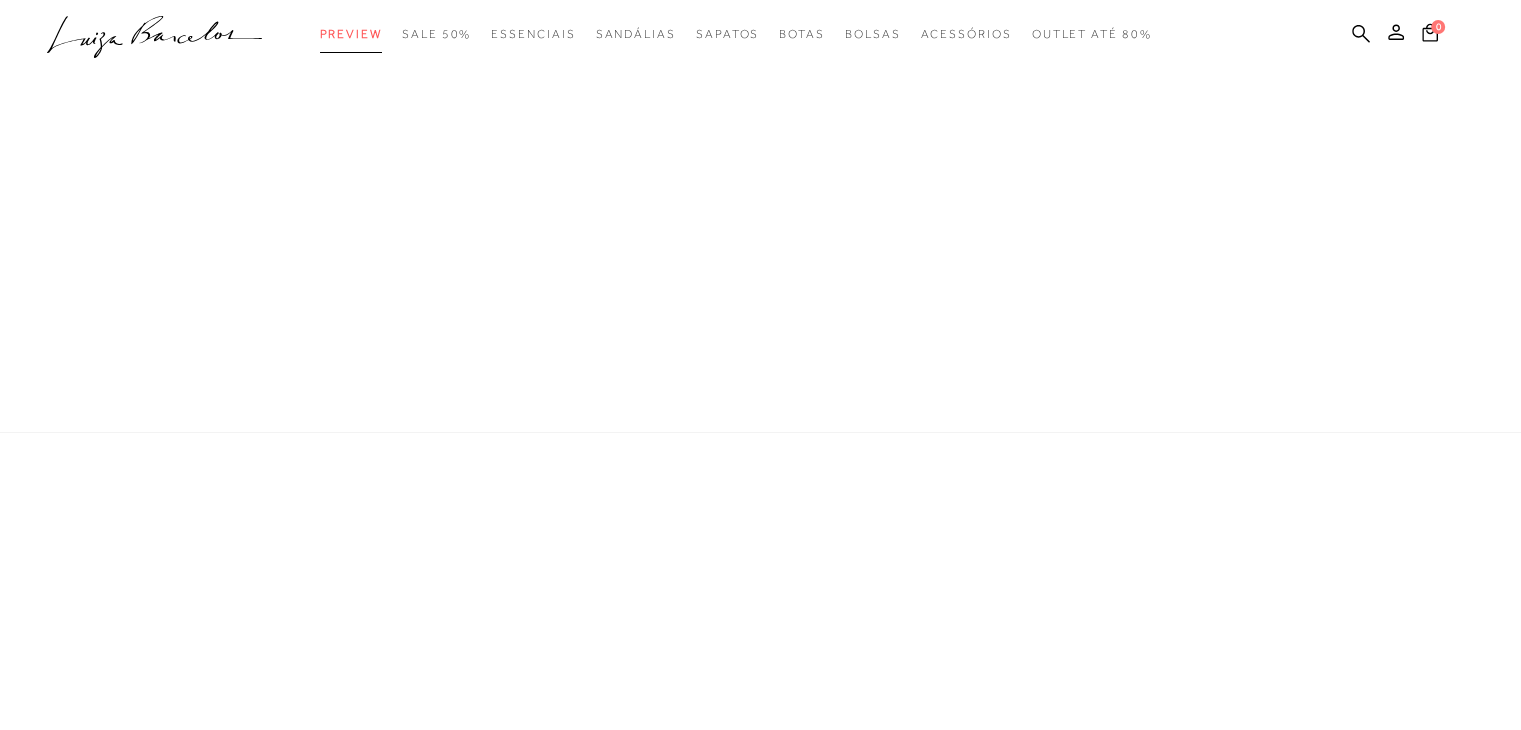 scroll, scrollTop: 0, scrollLeft: 0, axis: both 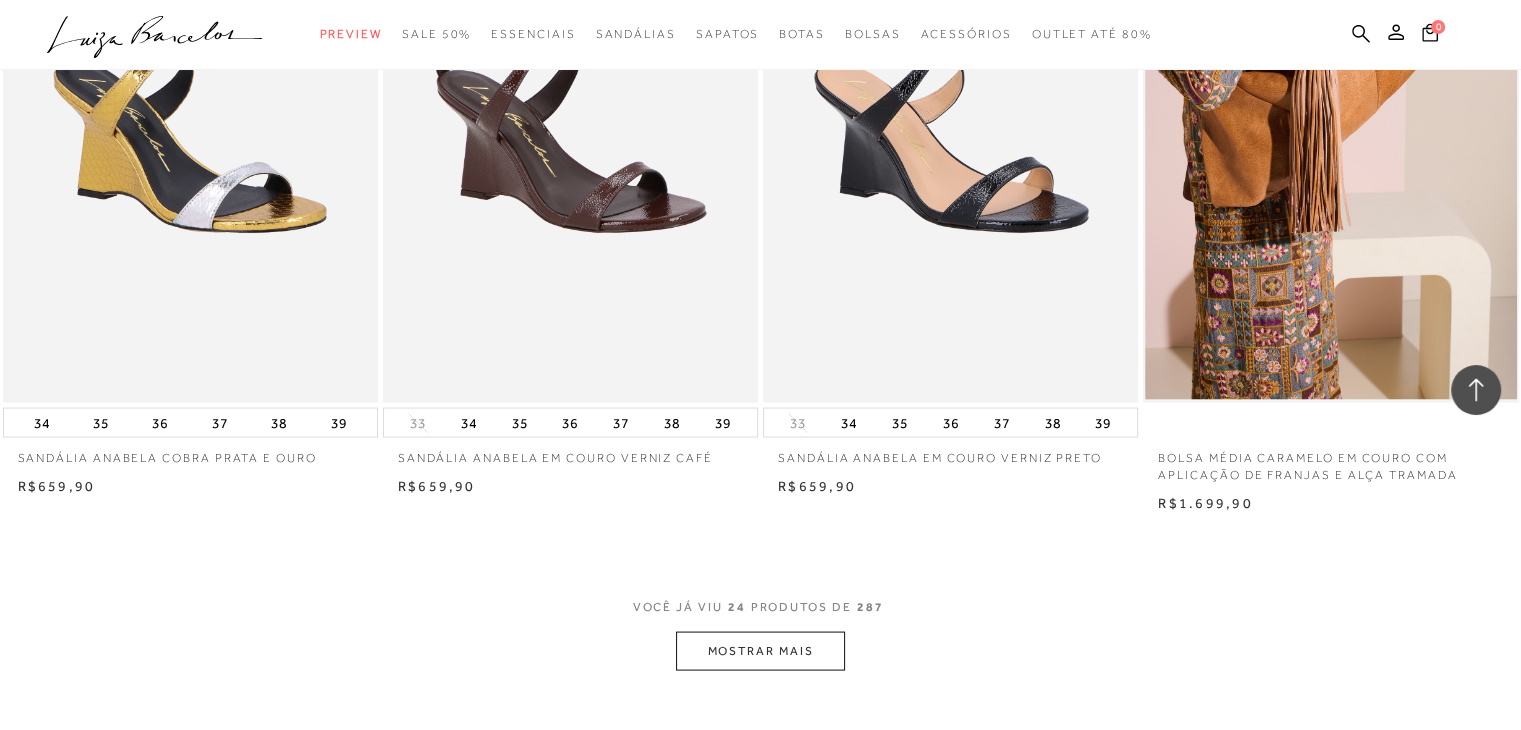 click on "Página da coleção de Preview está carregada
categoryHeader
.a{fill-rule:evenodd;}
Preview
SALE 50%" at bounding box center (760, -3417) 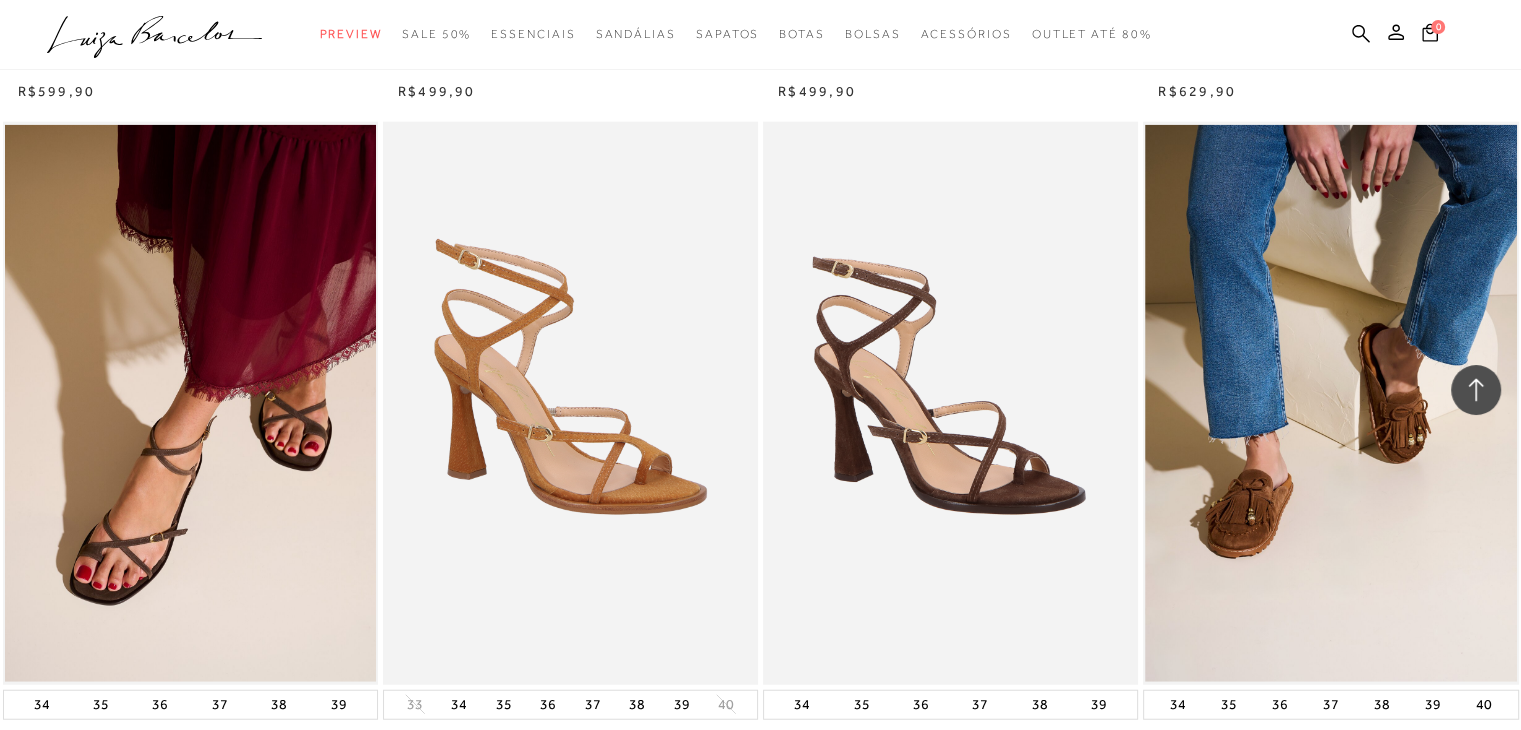 scroll, scrollTop: 4908, scrollLeft: 0, axis: vertical 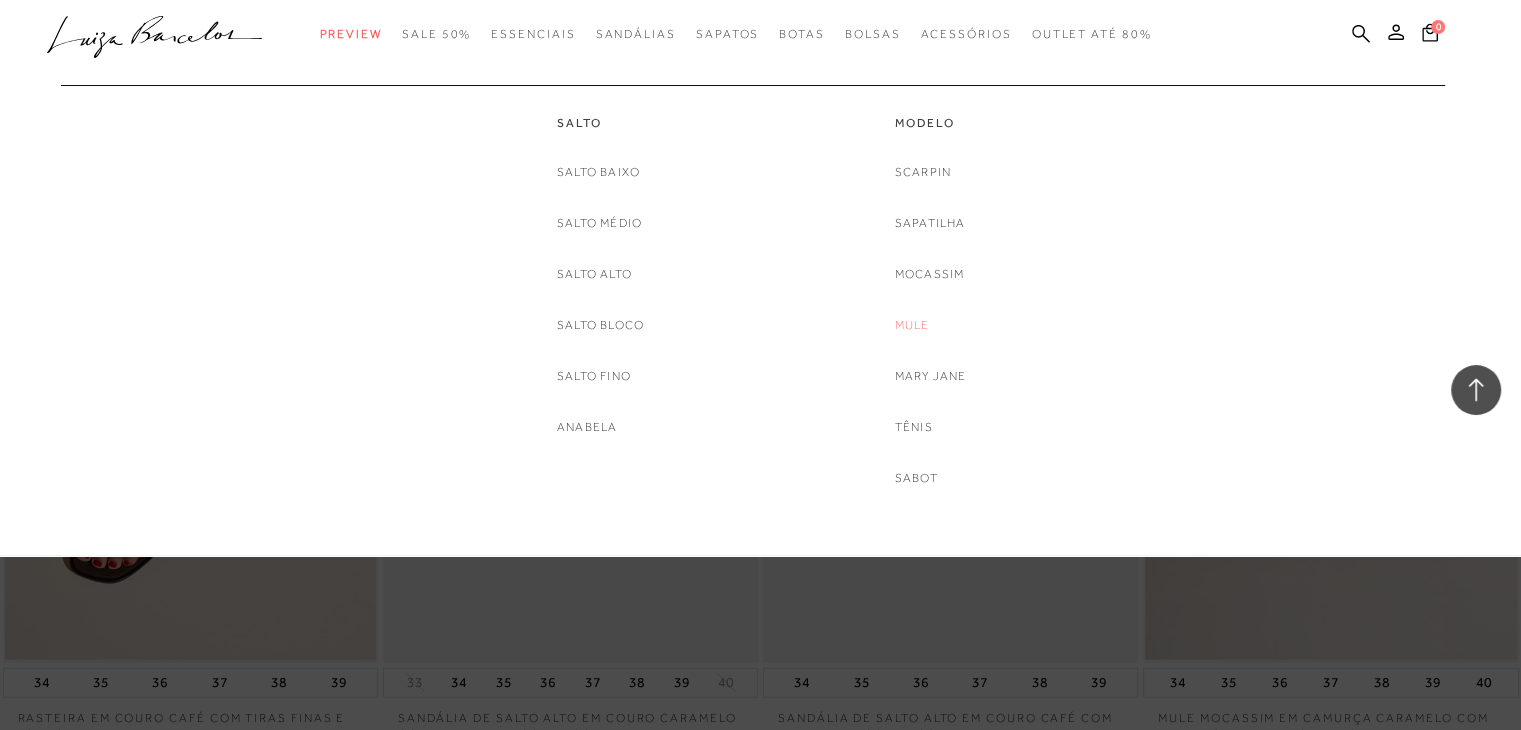 click on "Mule" at bounding box center (912, 325) 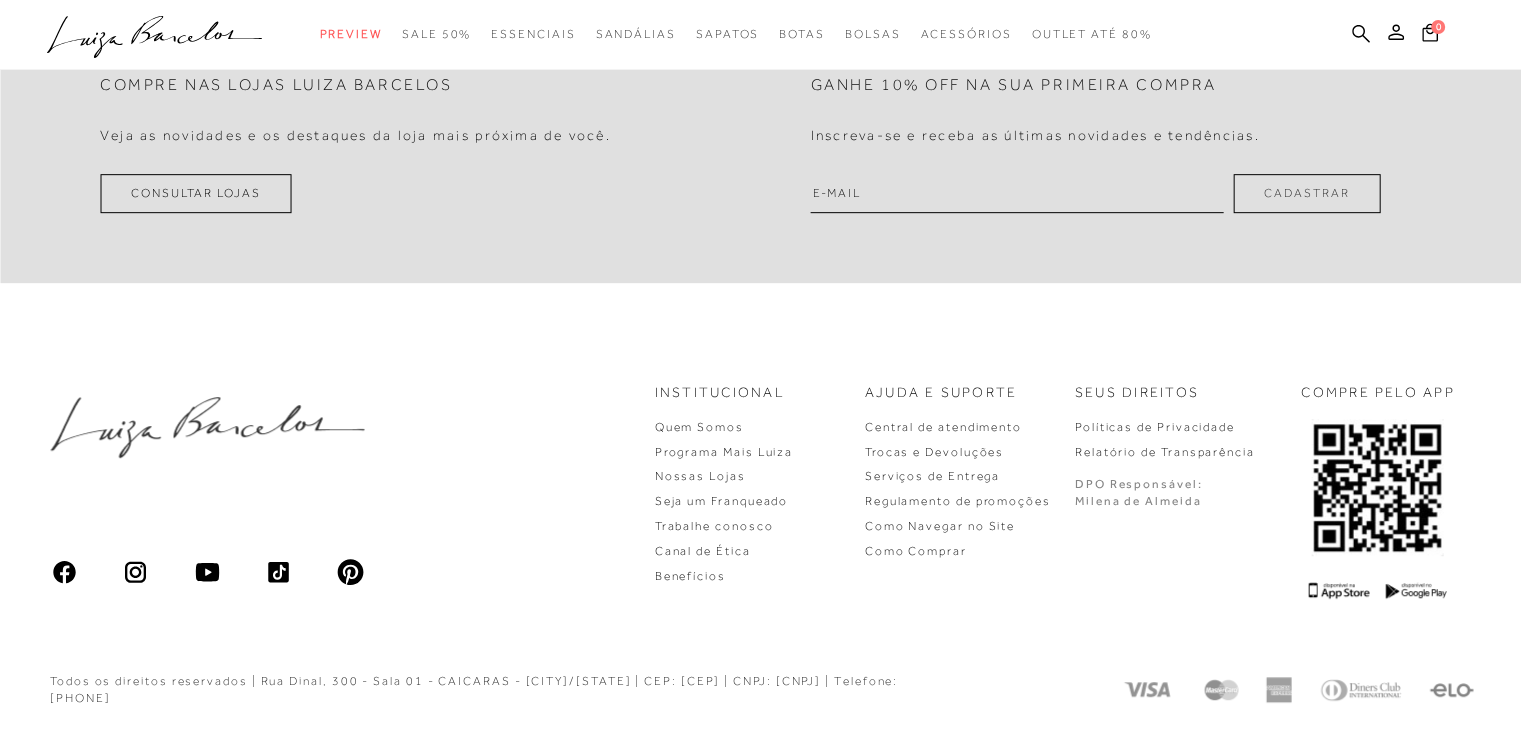 scroll, scrollTop: 0, scrollLeft: 0, axis: both 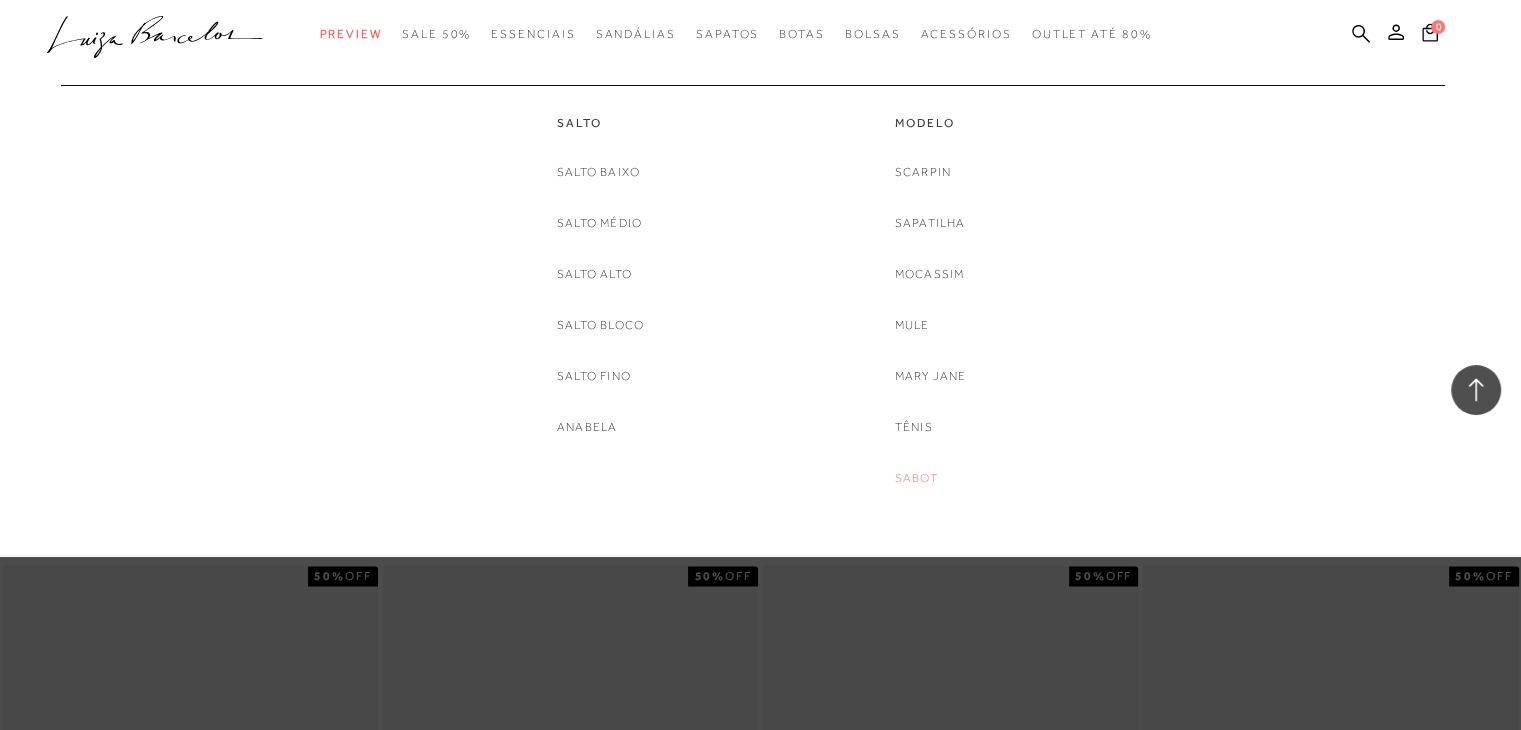click on "Sabot" at bounding box center [916, 478] 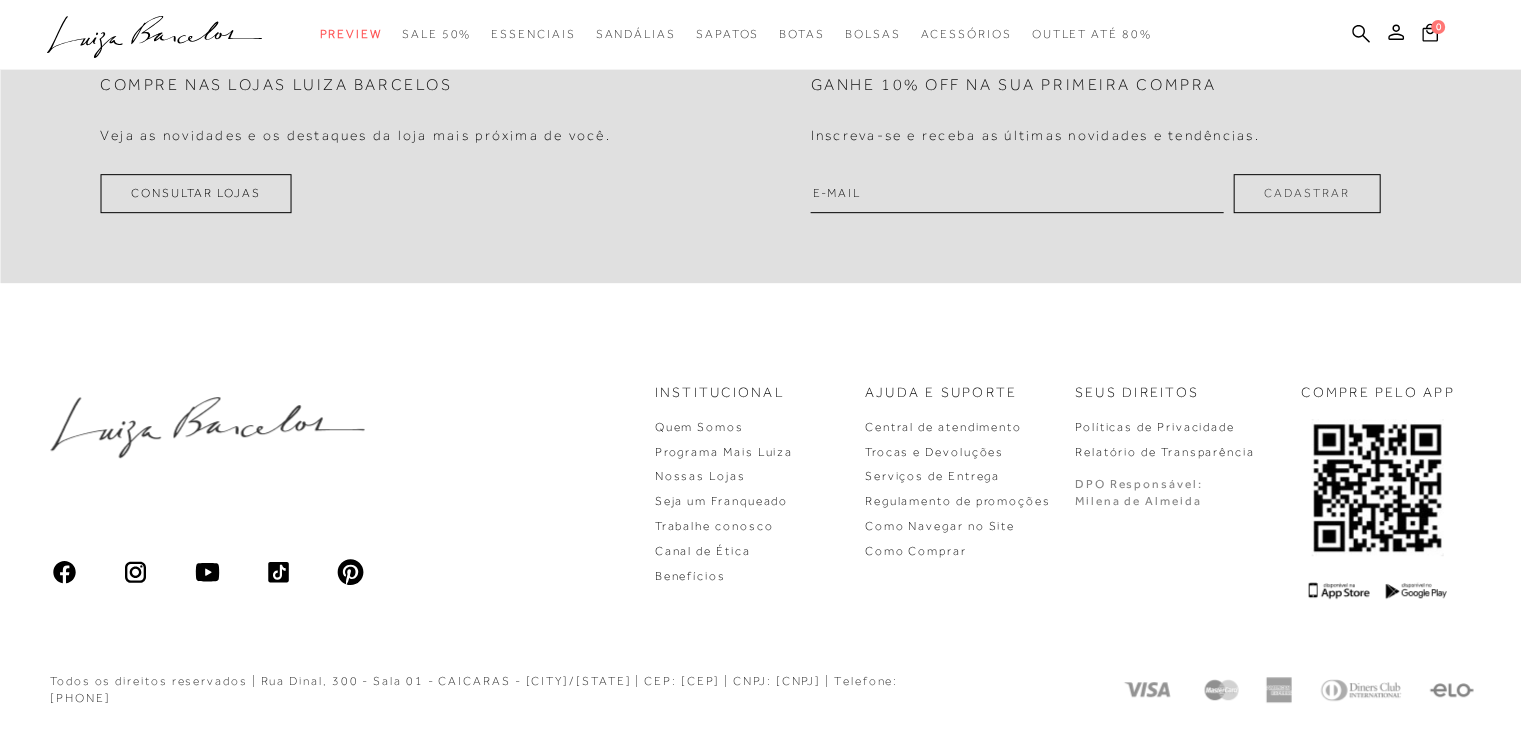 scroll, scrollTop: 0, scrollLeft: 0, axis: both 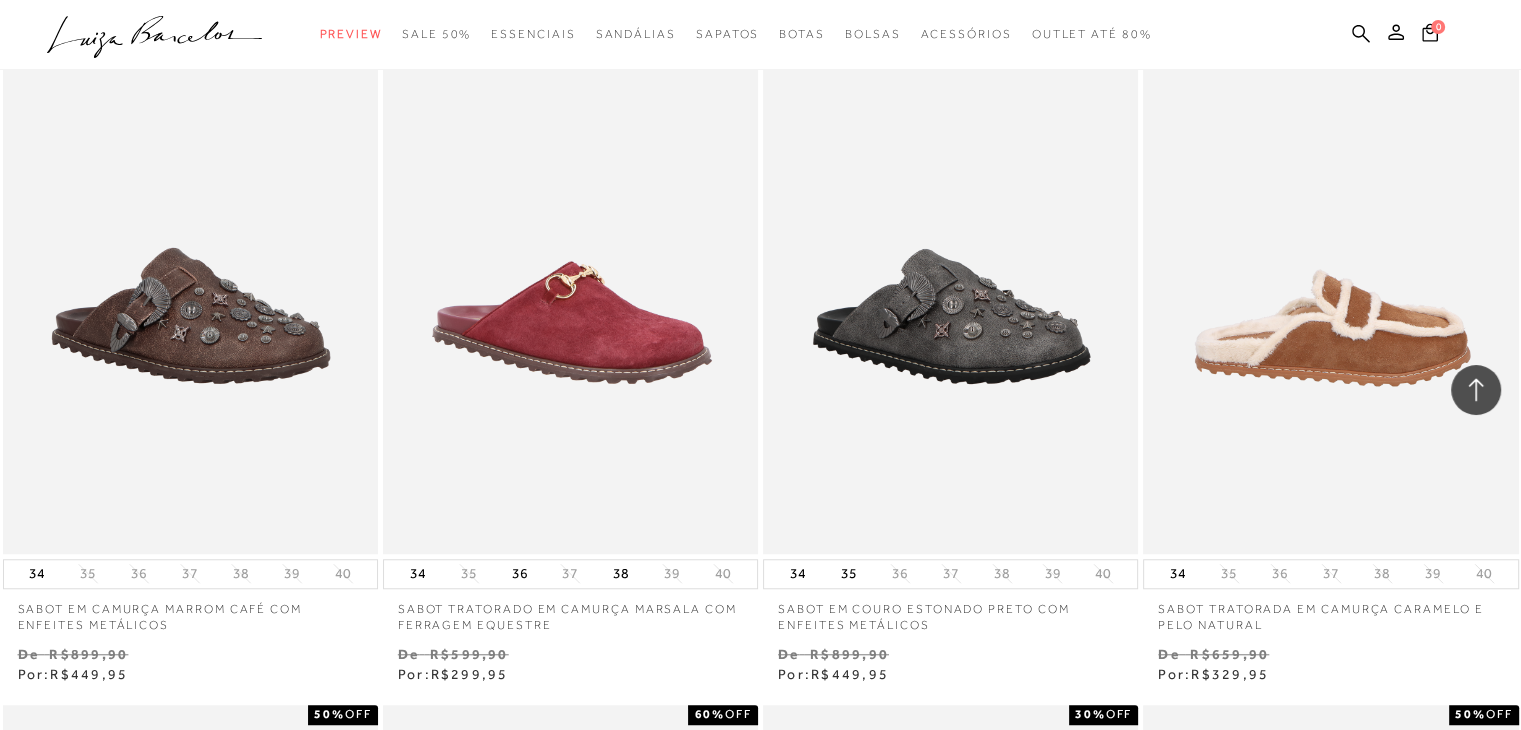 click at bounding box center (1331, 272) 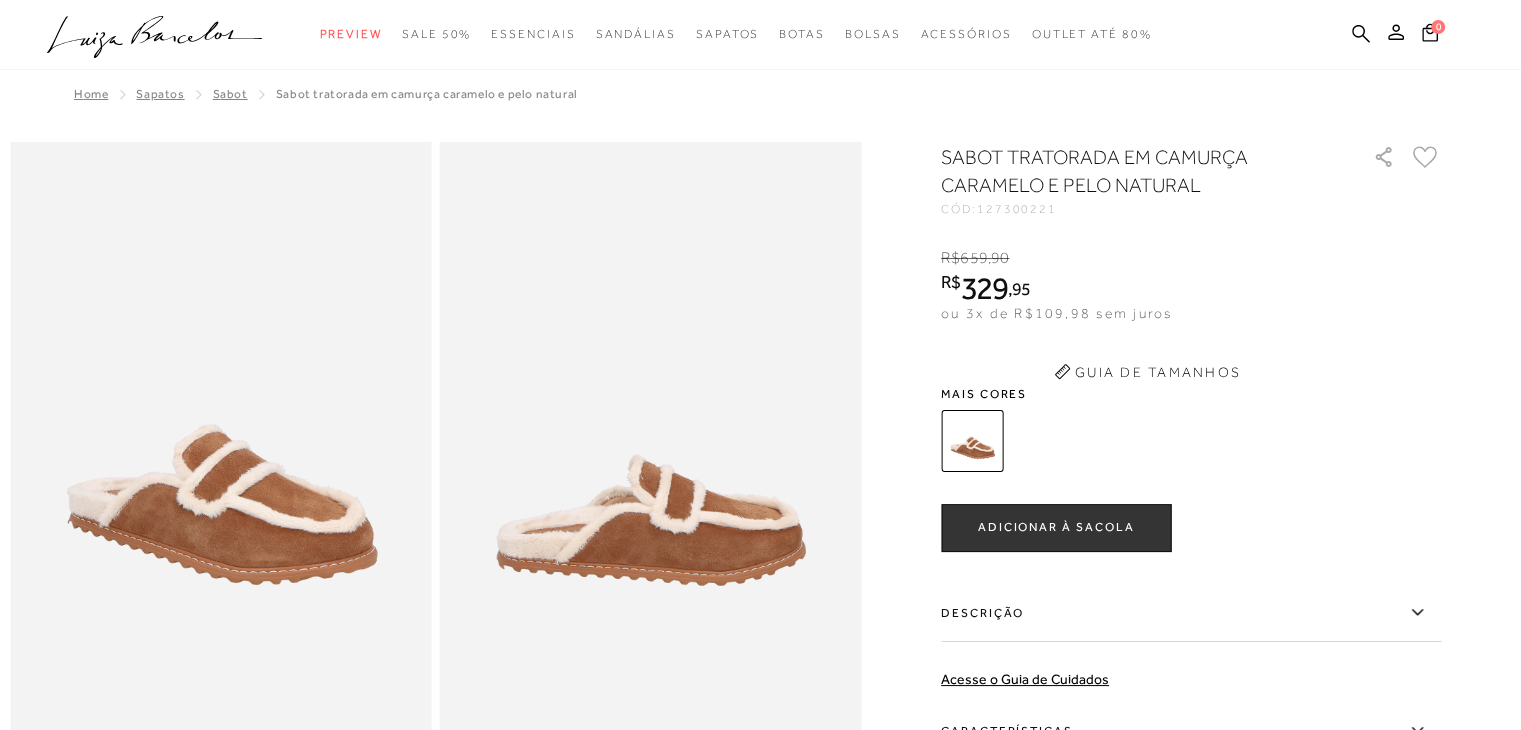 scroll, scrollTop: 0, scrollLeft: 0, axis: both 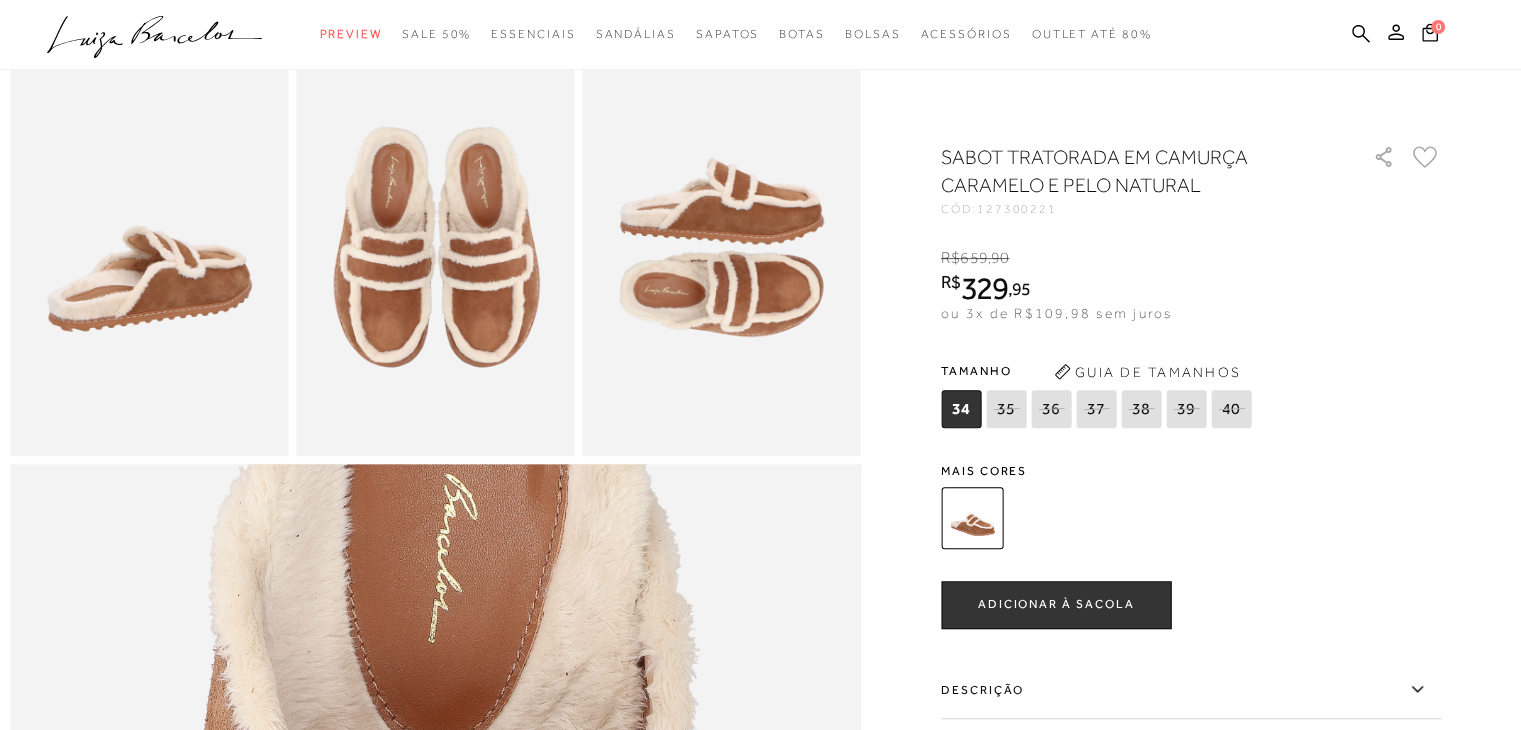 click 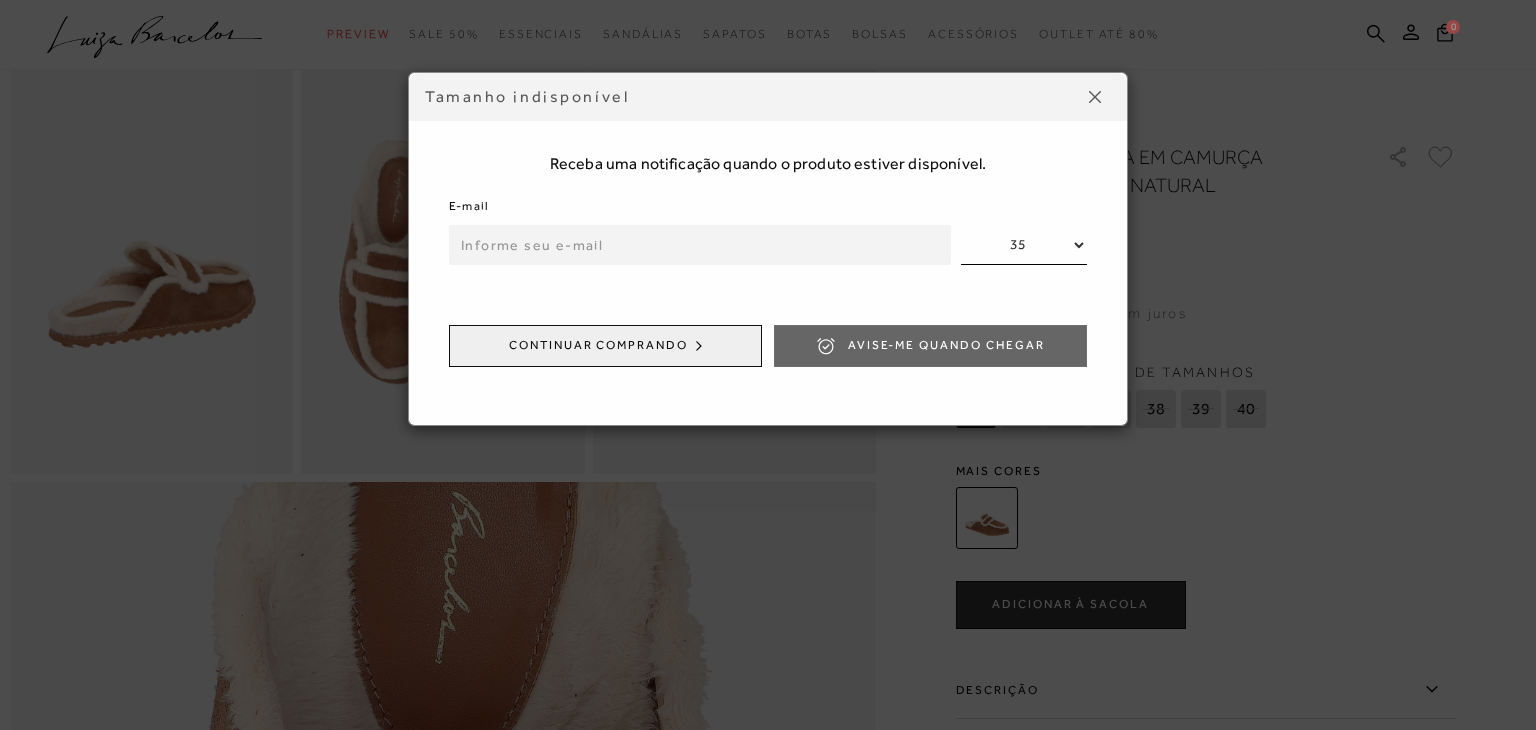 click at bounding box center (700, 245) 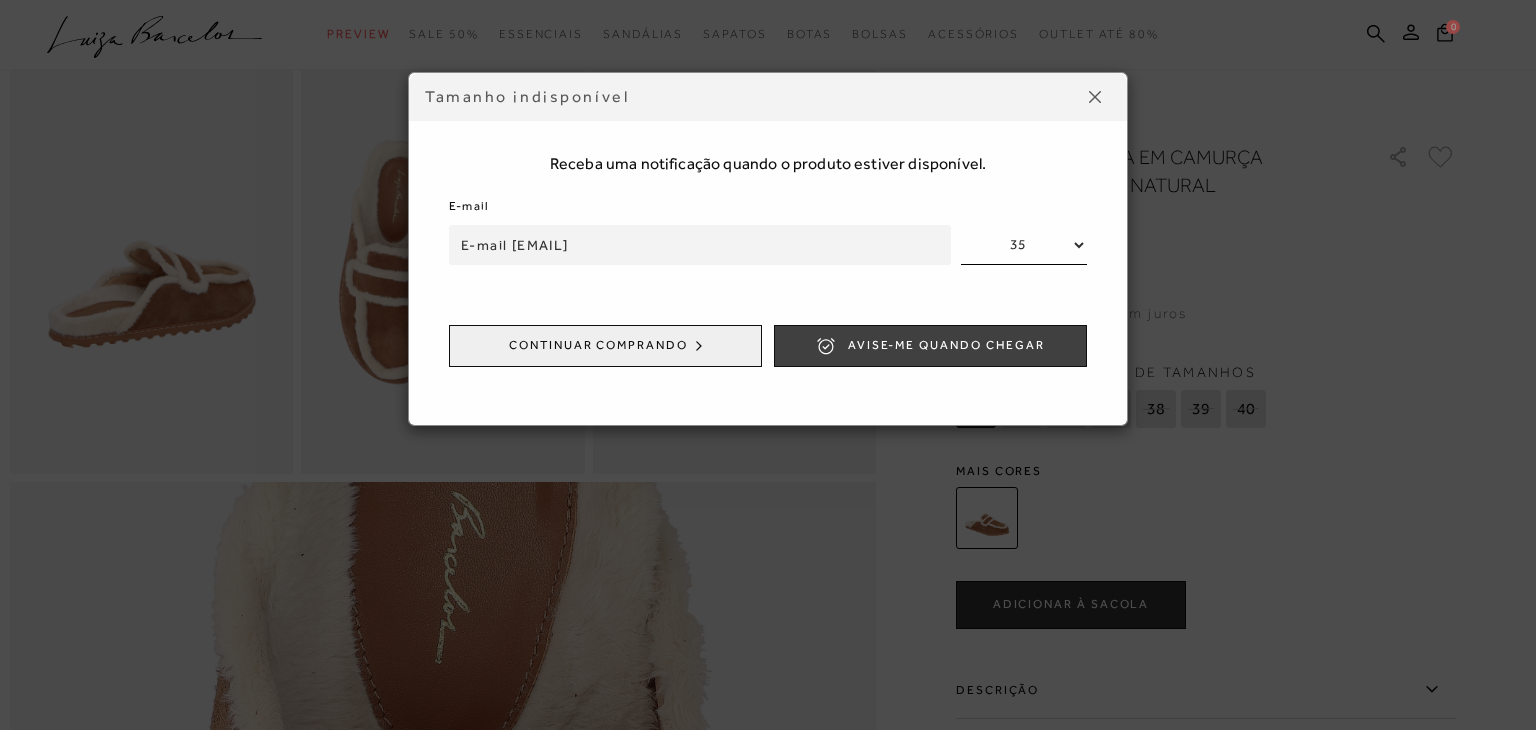 click on "Avise-me quando chegar" at bounding box center (930, 346) 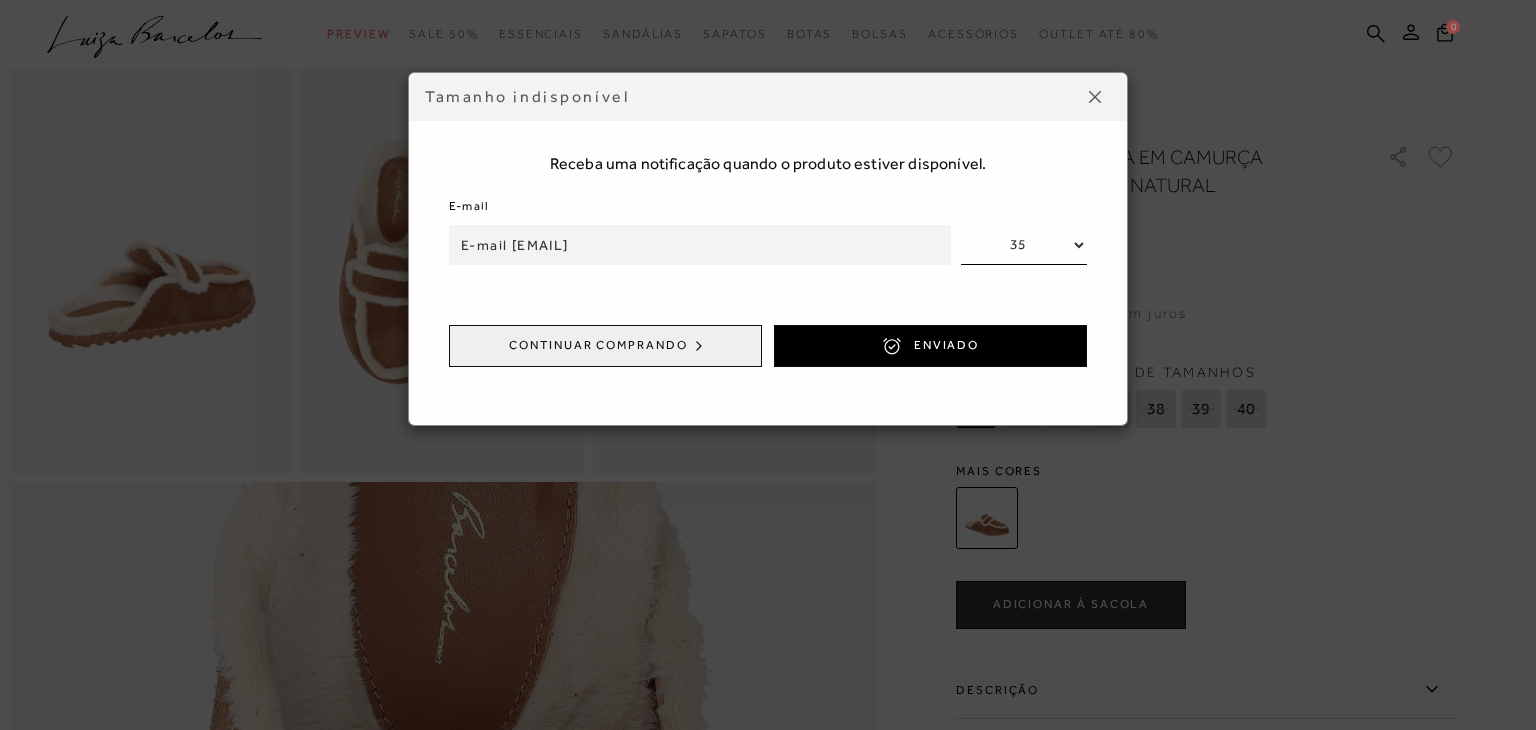 click at bounding box center [1095, 97] 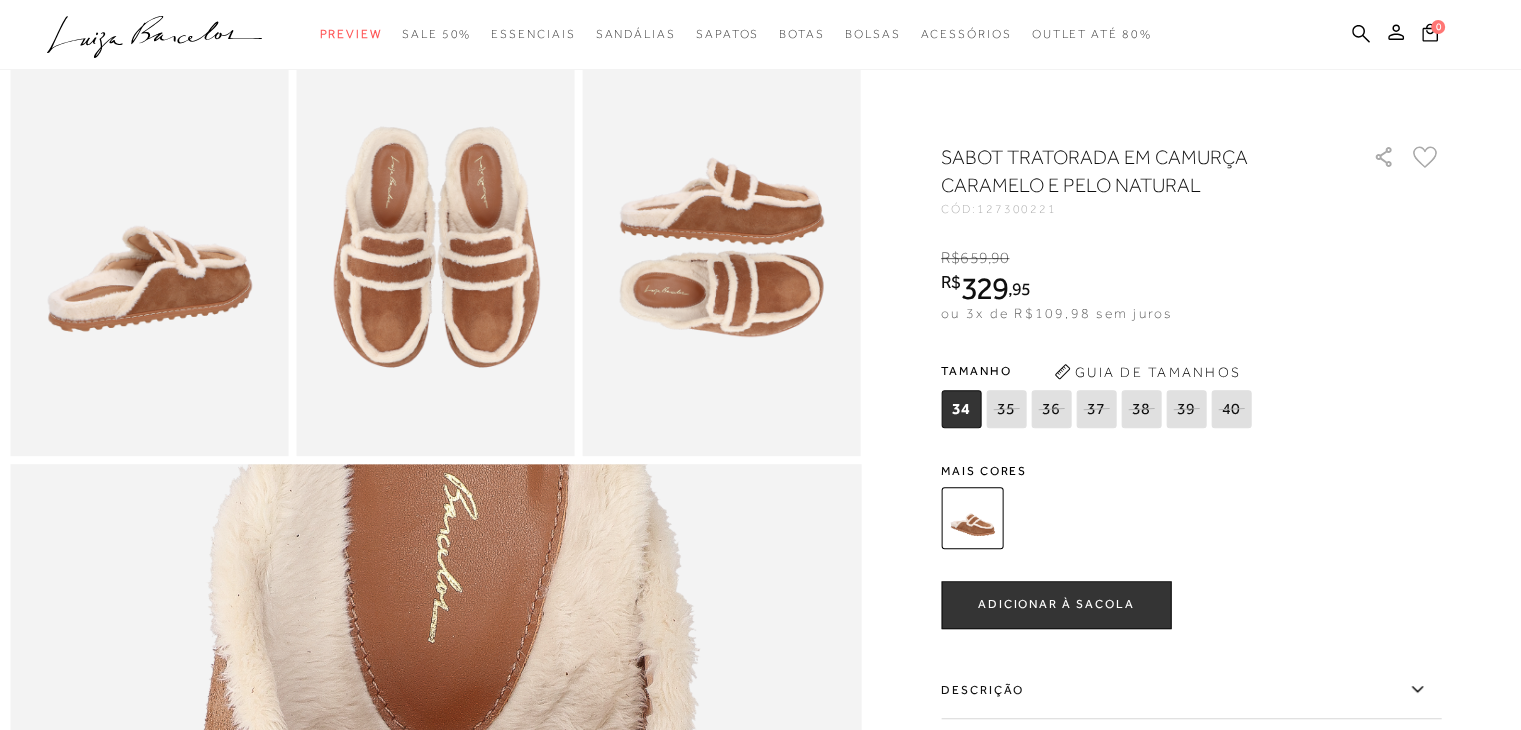 click 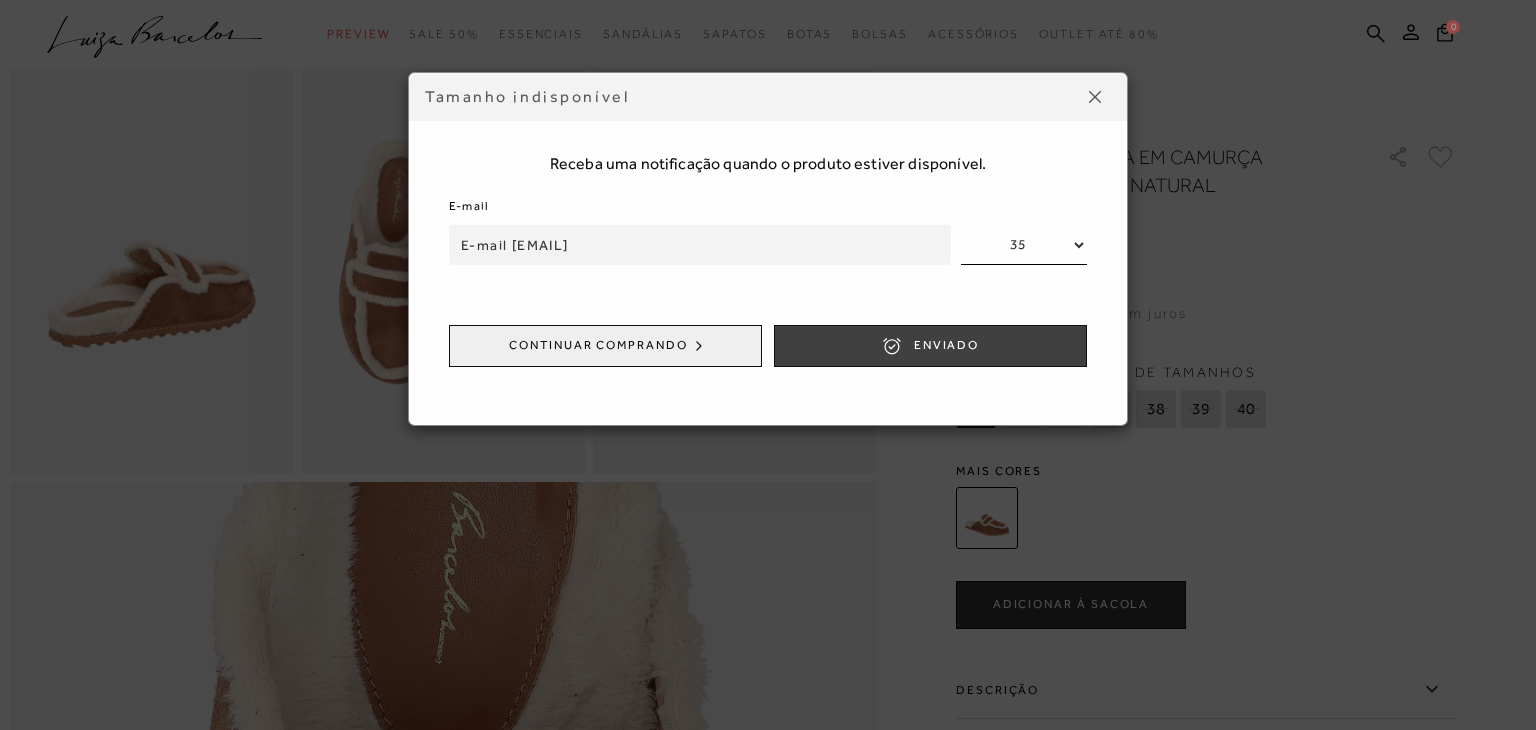 click on "ENVIADO" at bounding box center [930, 346] 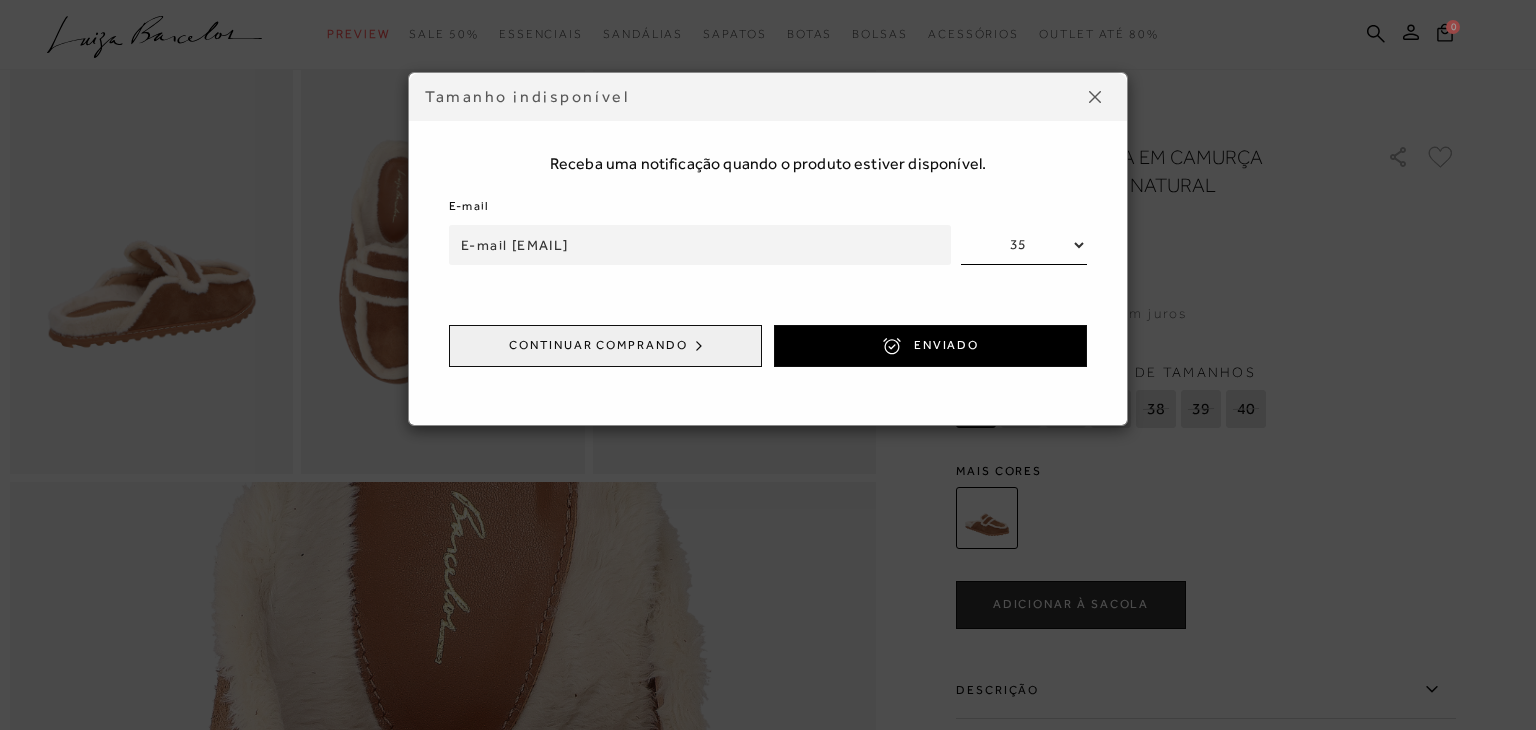 click at bounding box center [1095, 97] 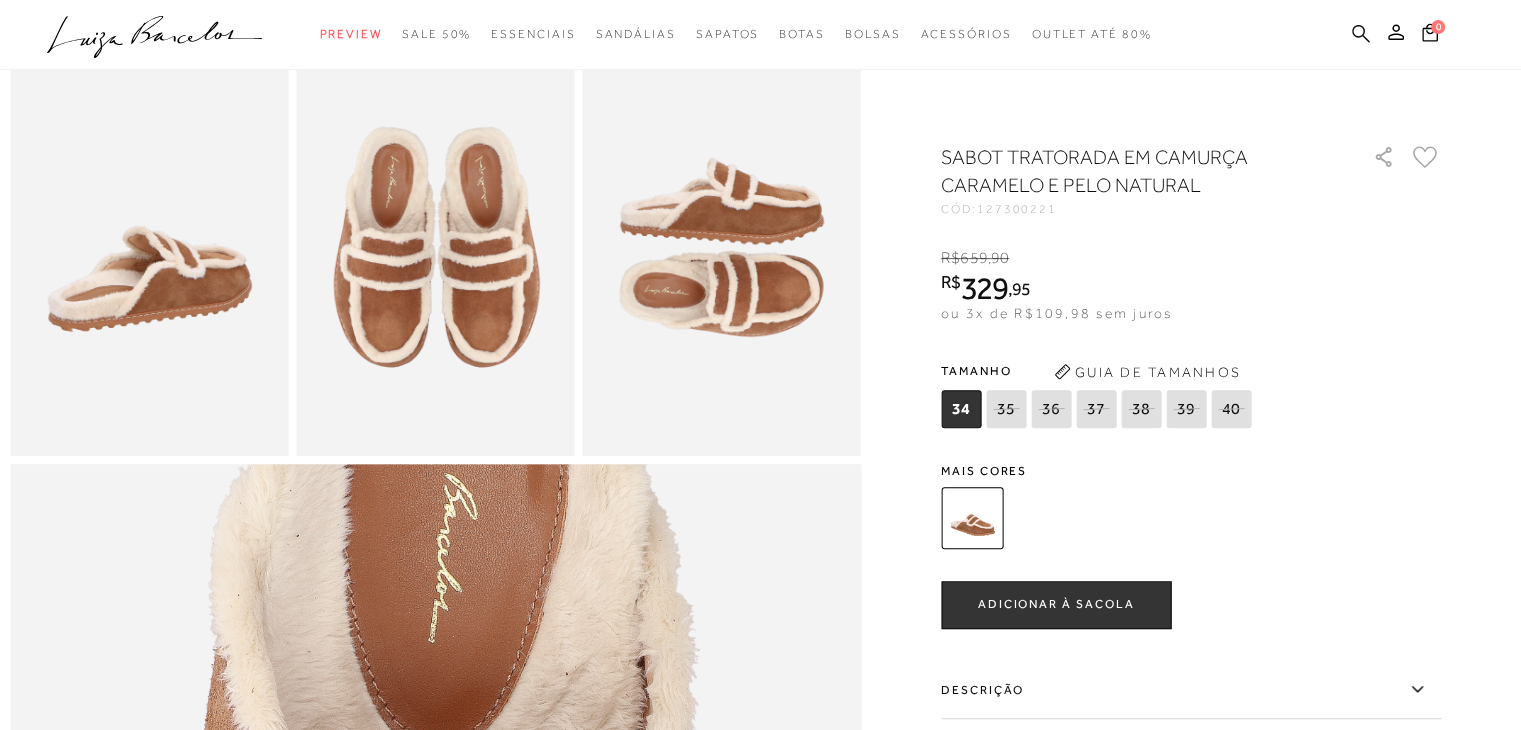 click 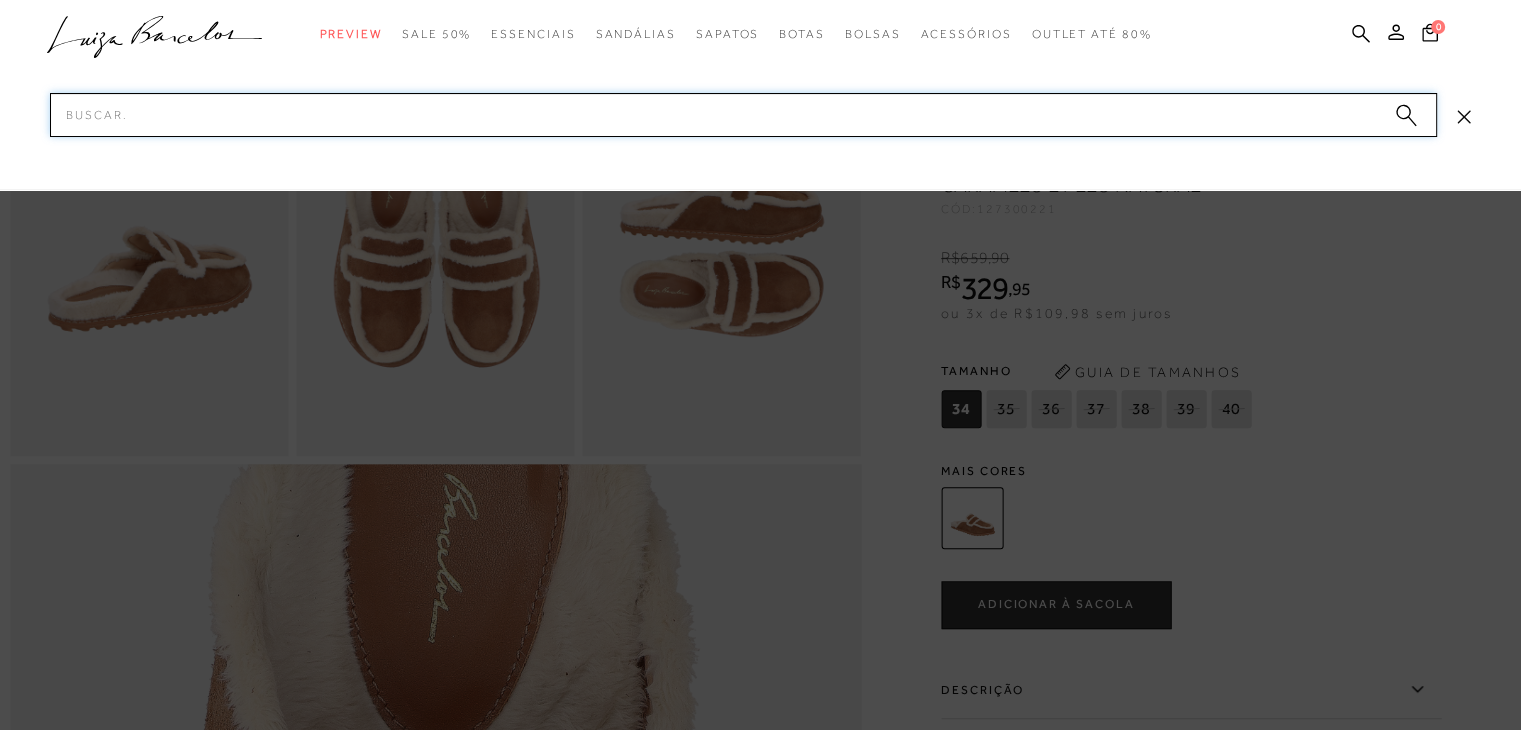 click on "Pesquisar" at bounding box center [743, 115] 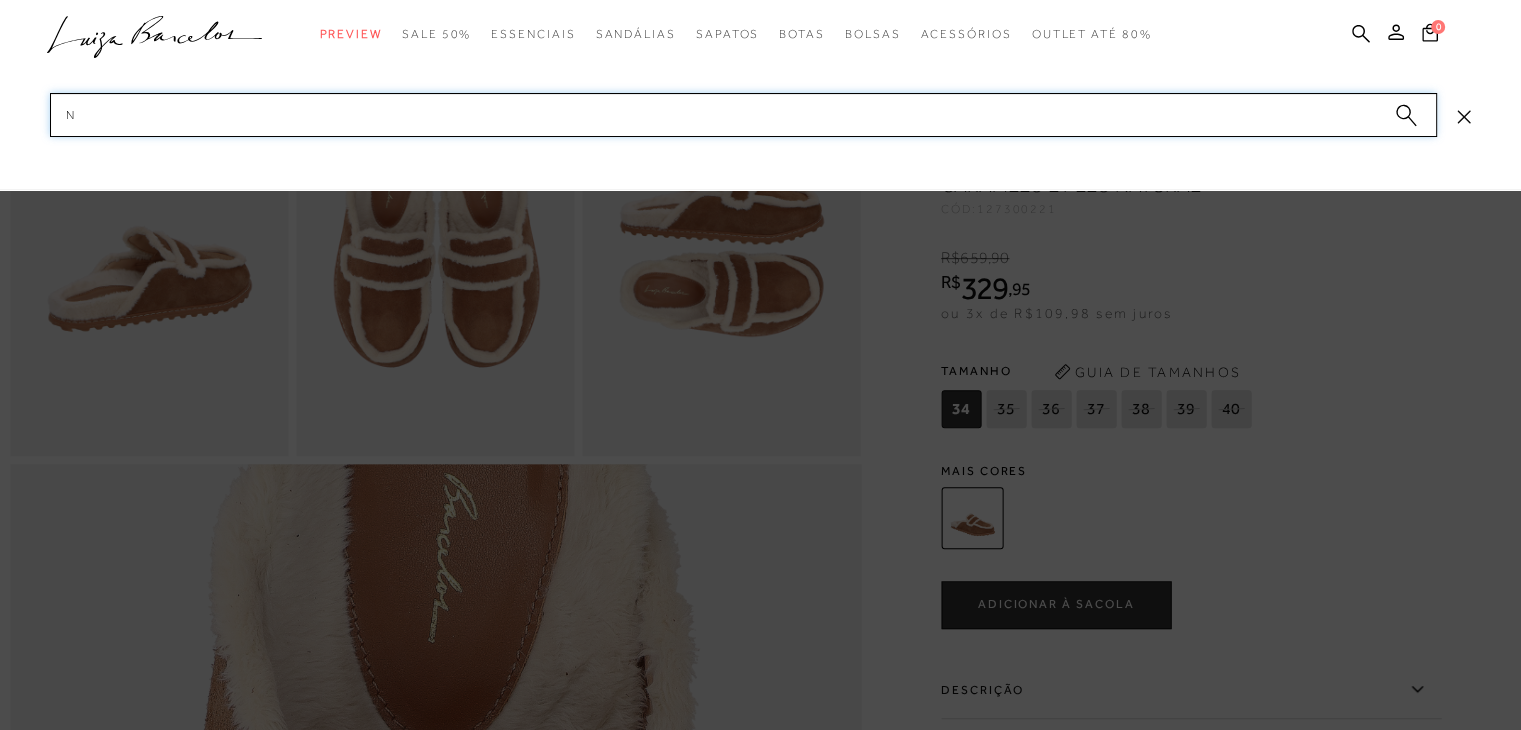 type on "nv" 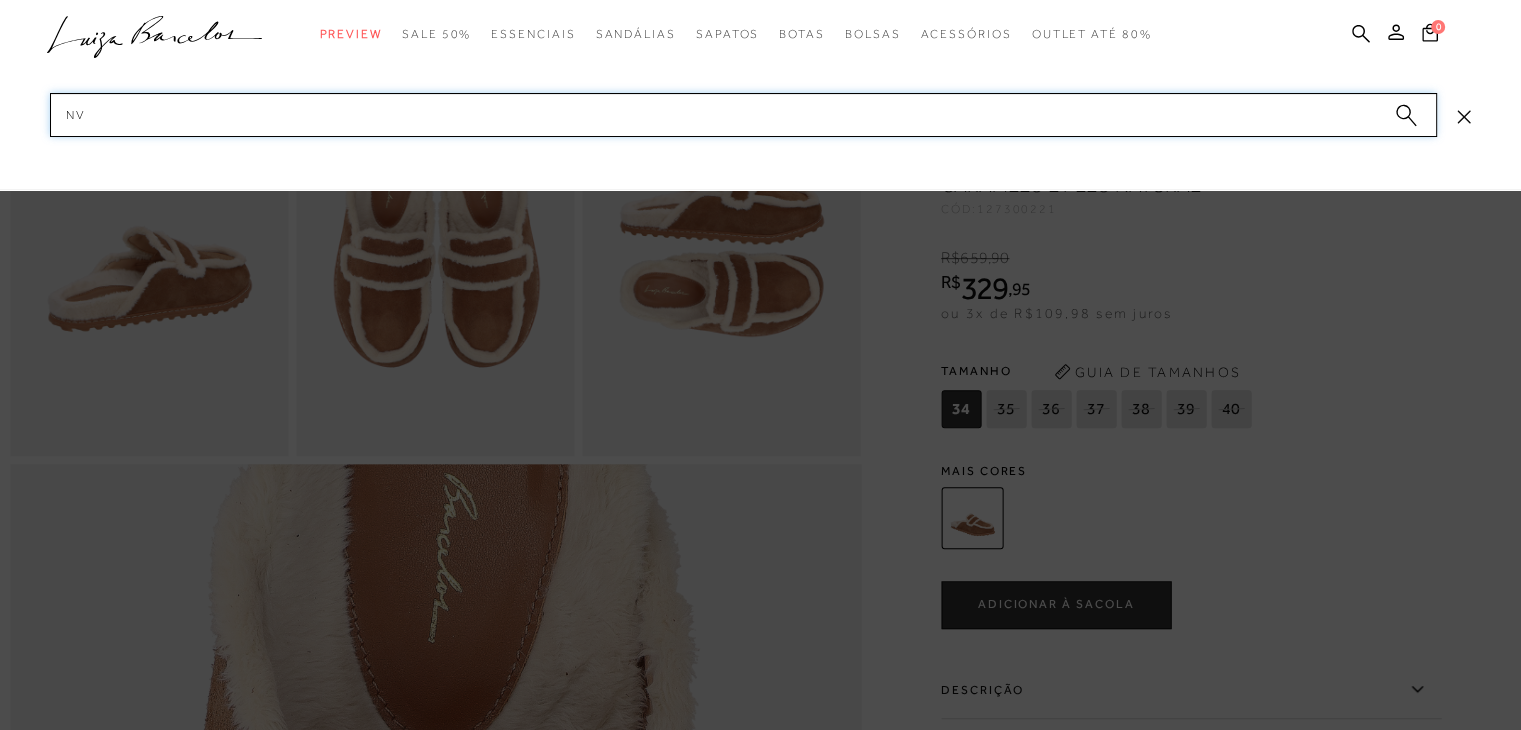 type 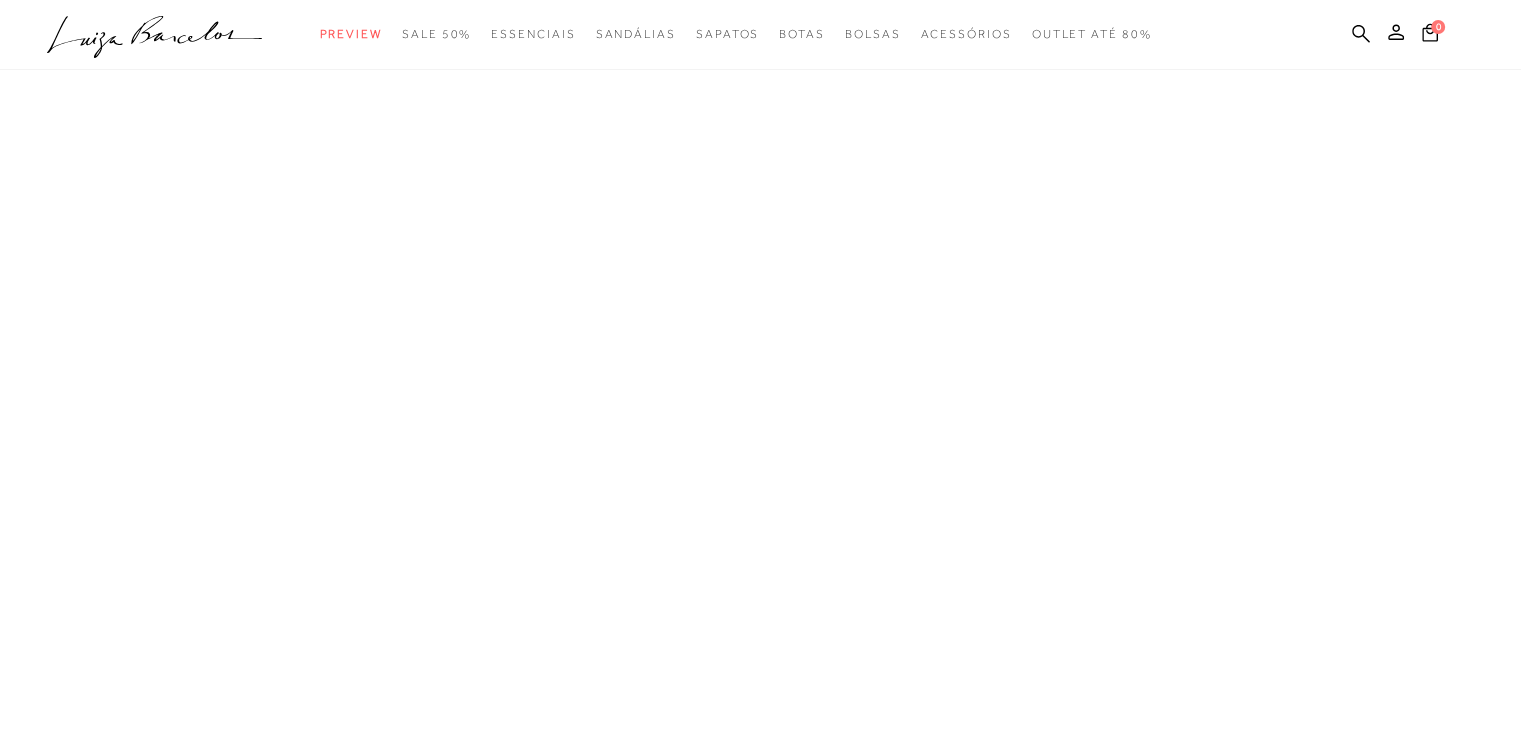 scroll, scrollTop: 0, scrollLeft: 0, axis: both 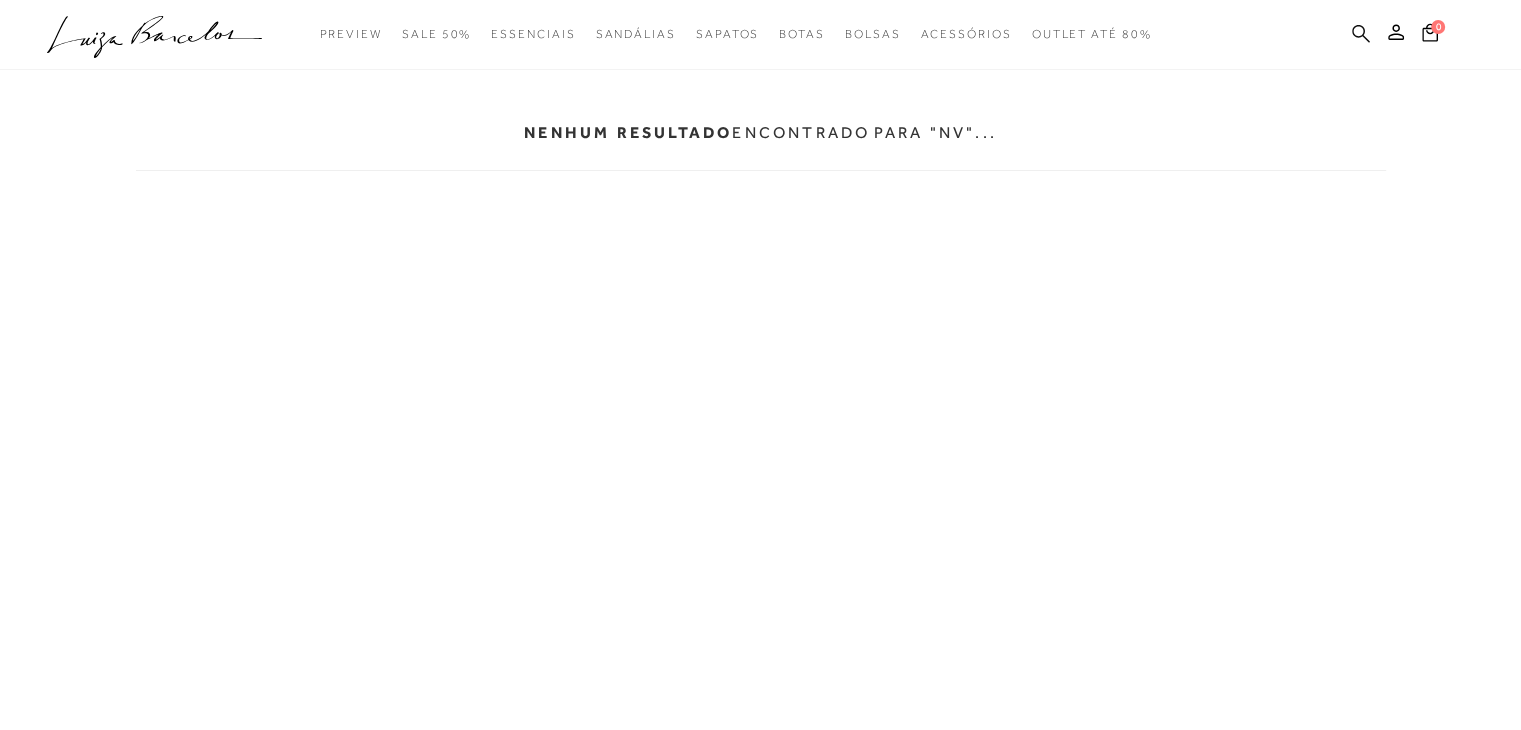 click 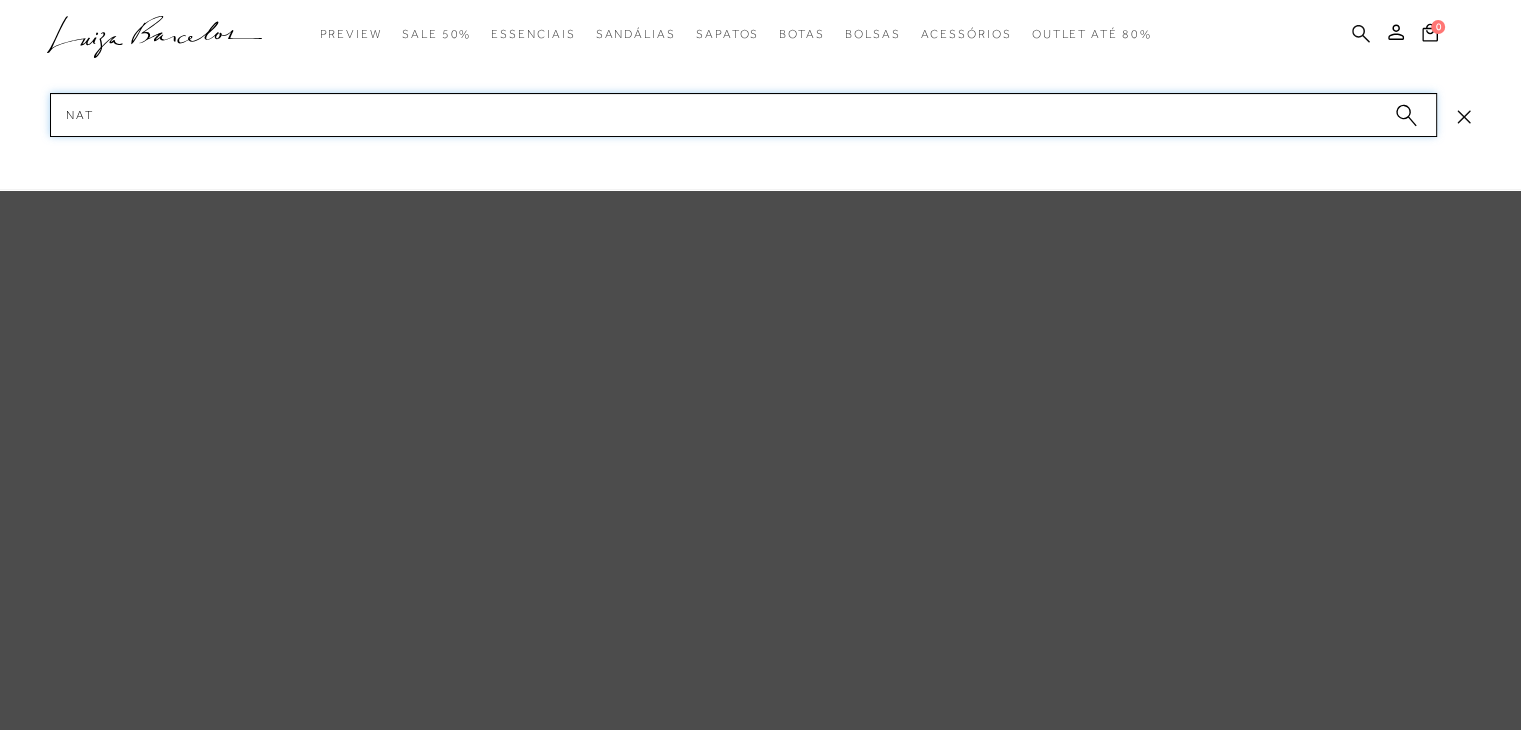 type on "nati" 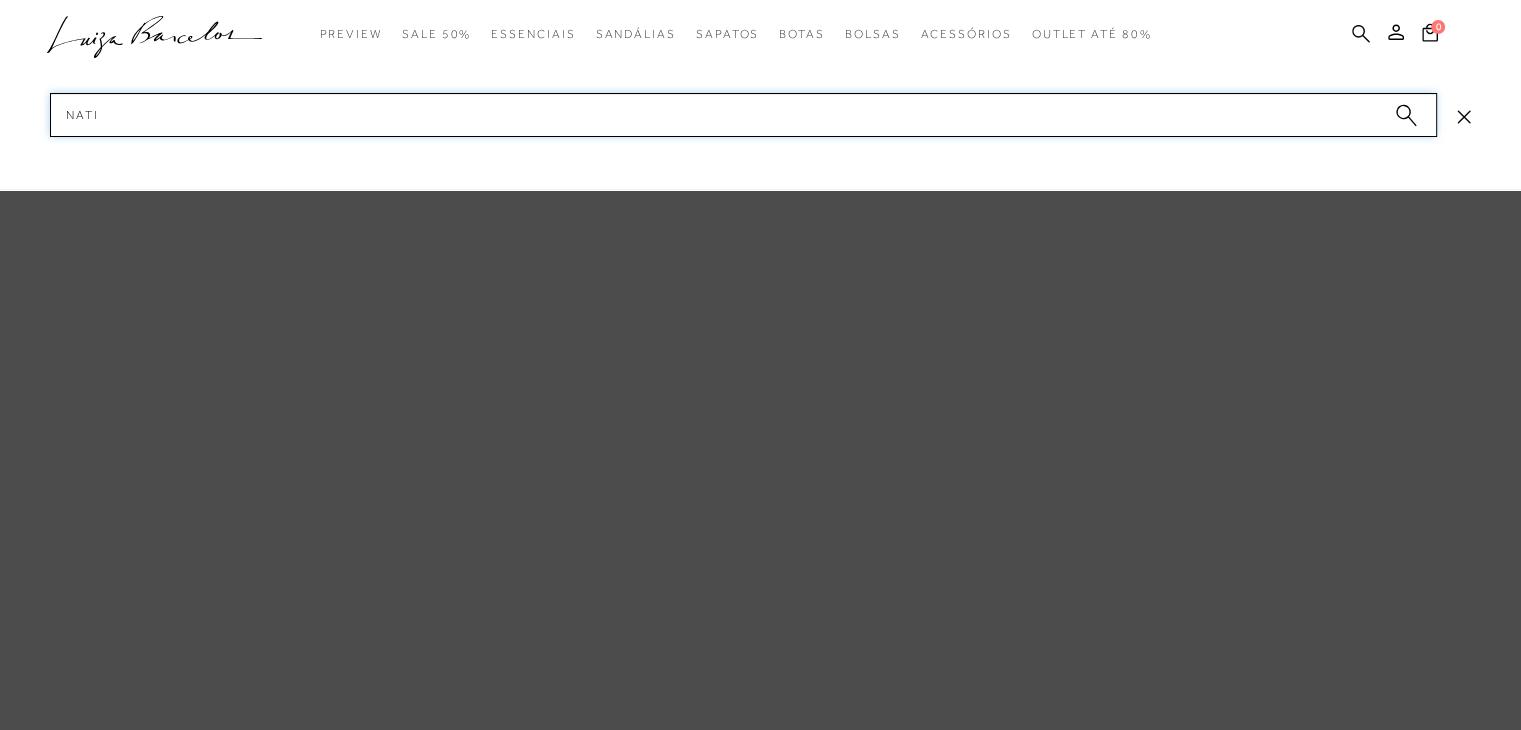 type 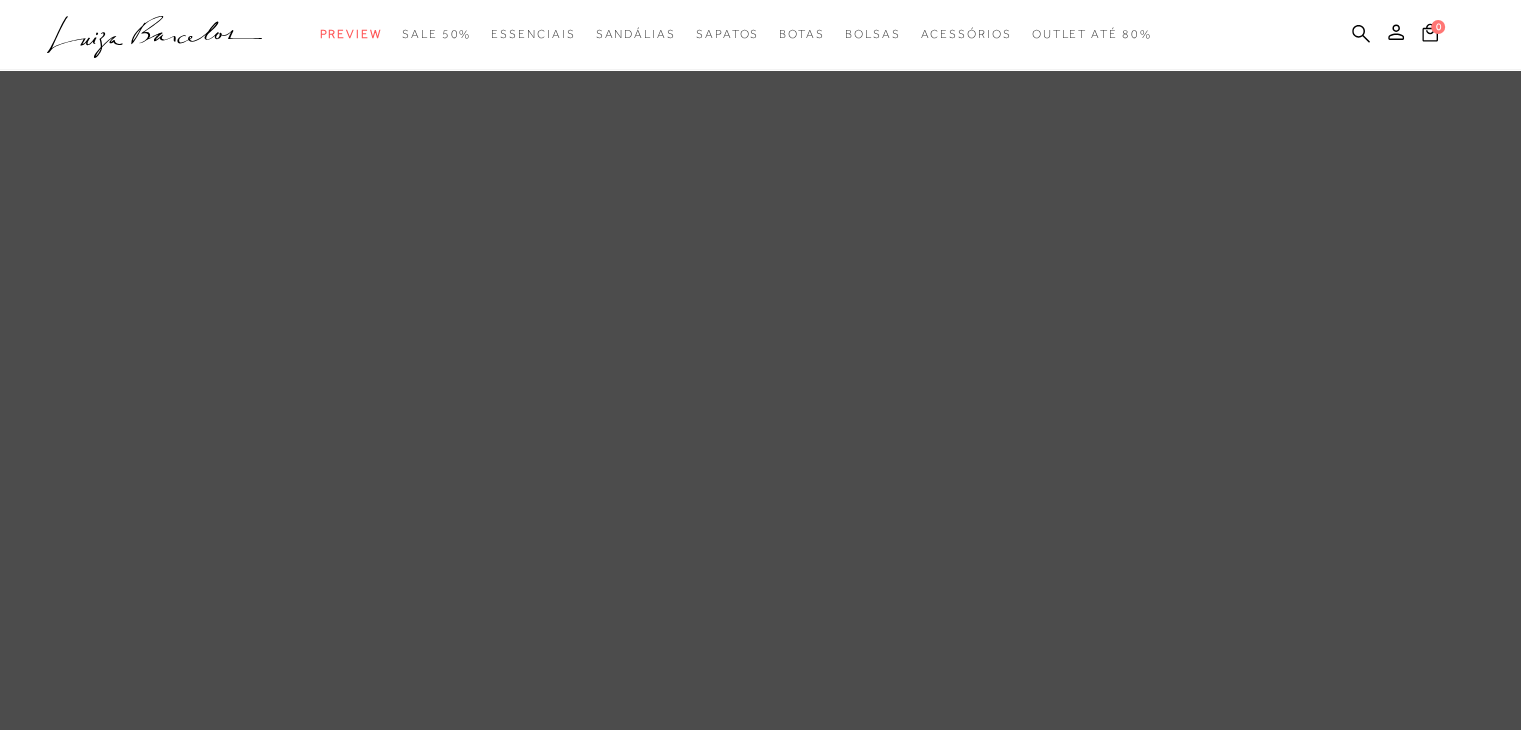 scroll, scrollTop: 0, scrollLeft: 0, axis: both 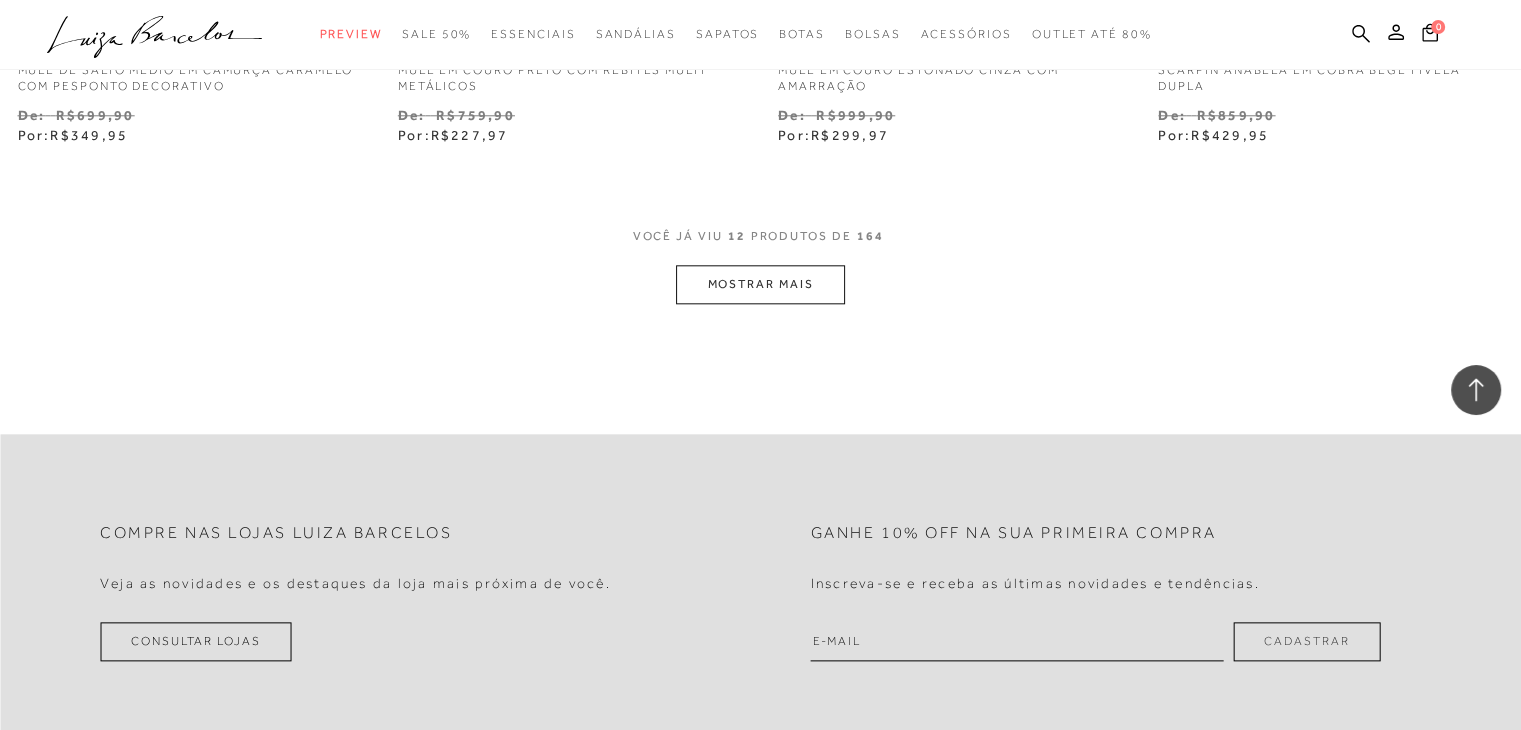 click on "MOSTRAR MAIS" at bounding box center (760, 284) 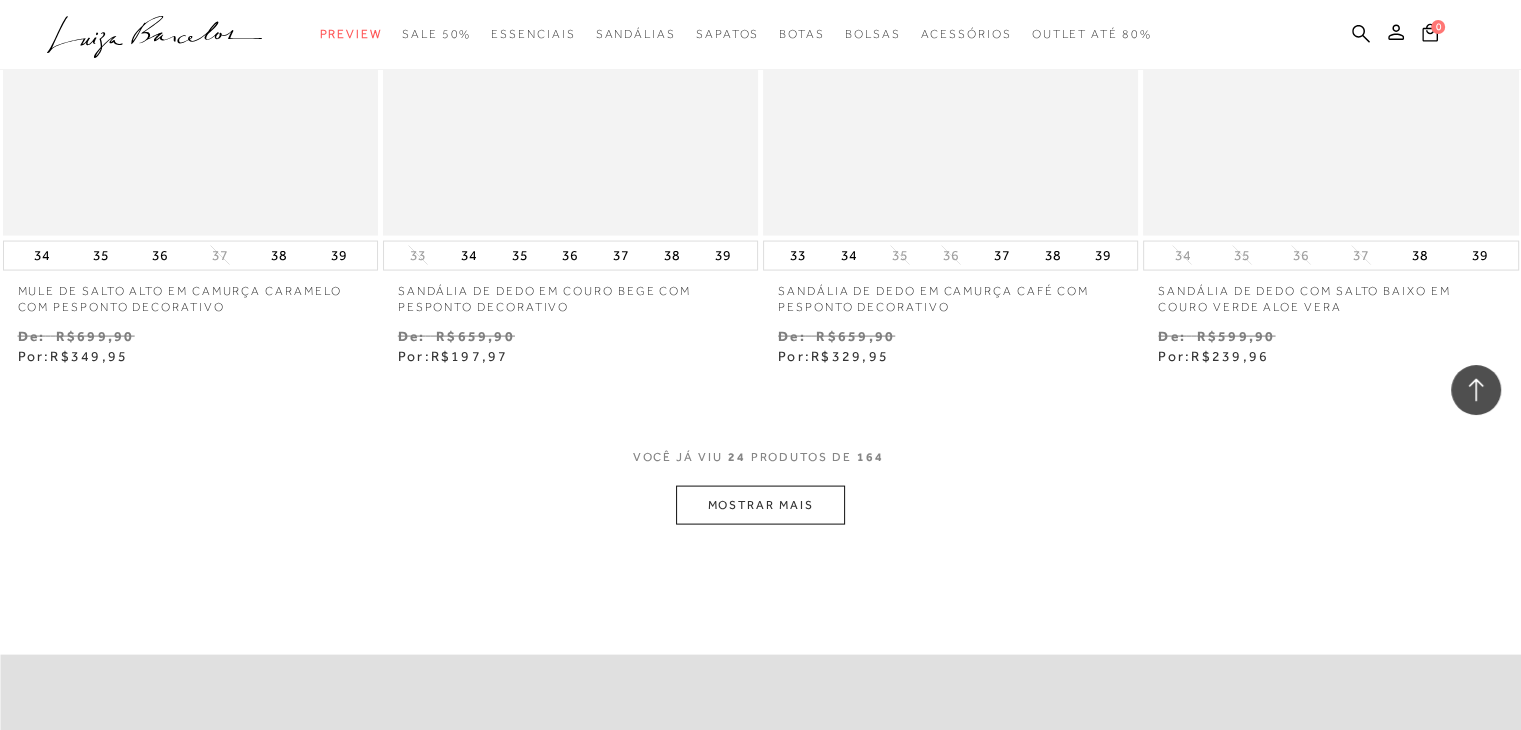 scroll, scrollTop: 4153, scrollLeft: 0, axis: vertical 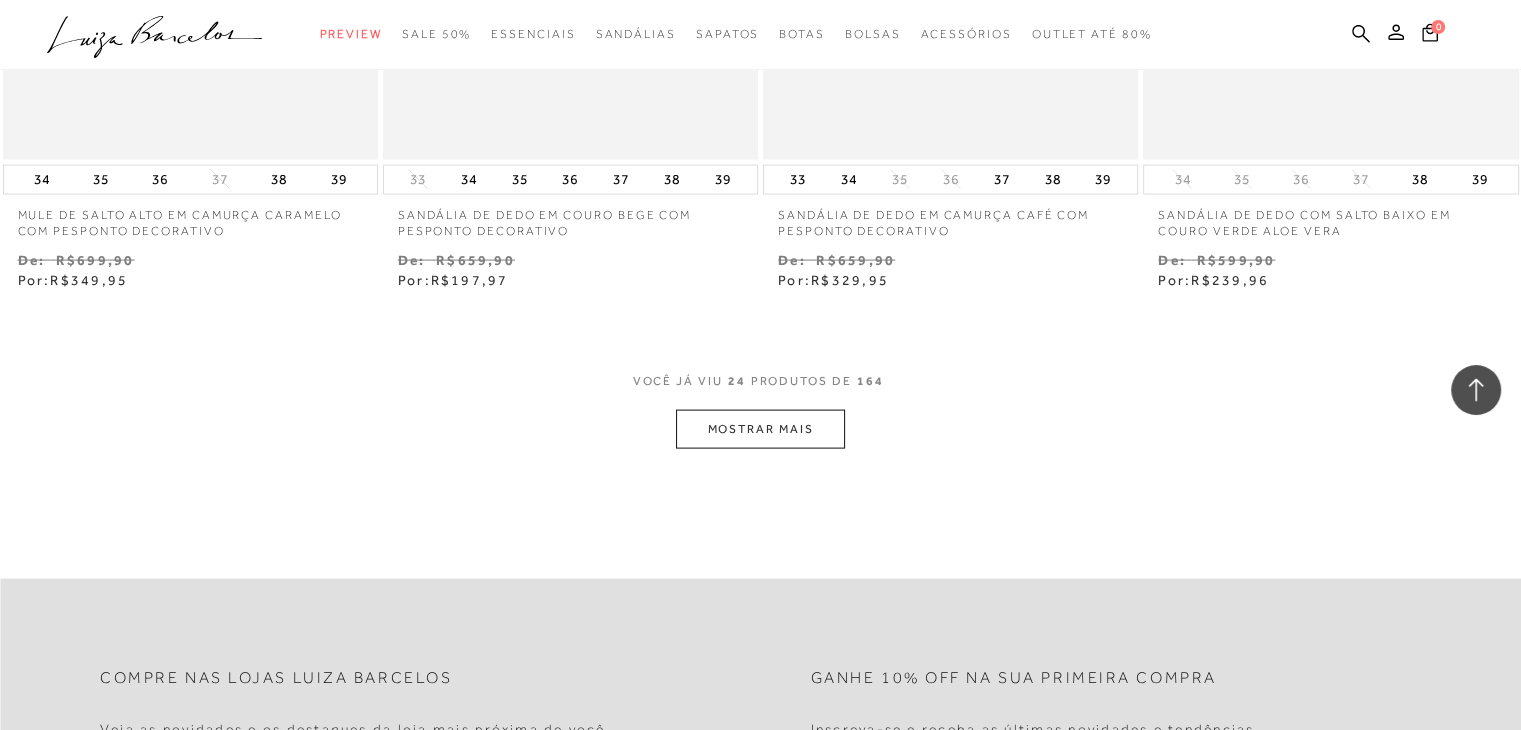 click on "MOSTRAR MAIS" at bounding box center (760, 429) 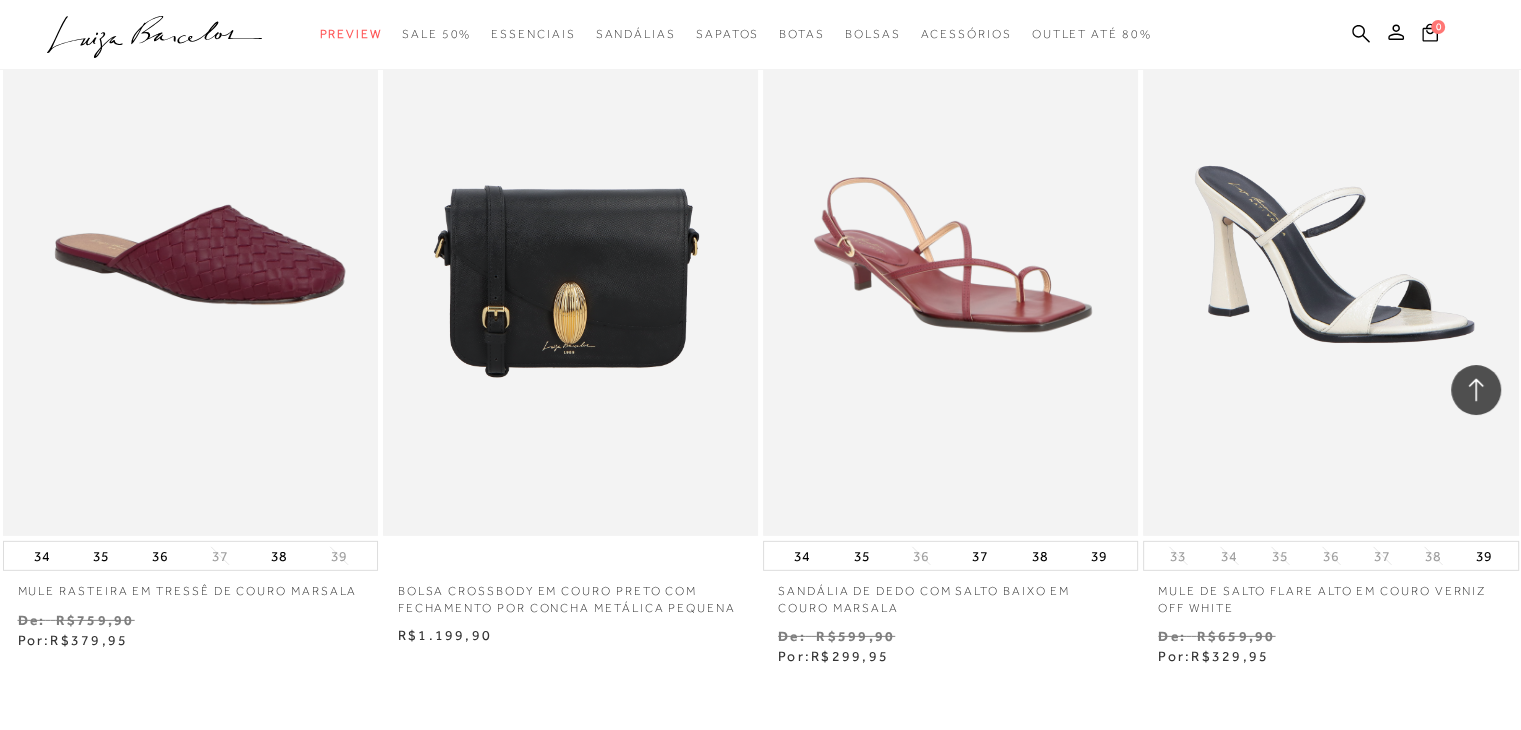 scroll, scrollTop: 5928, scrollLeft: 0, axis: vertical 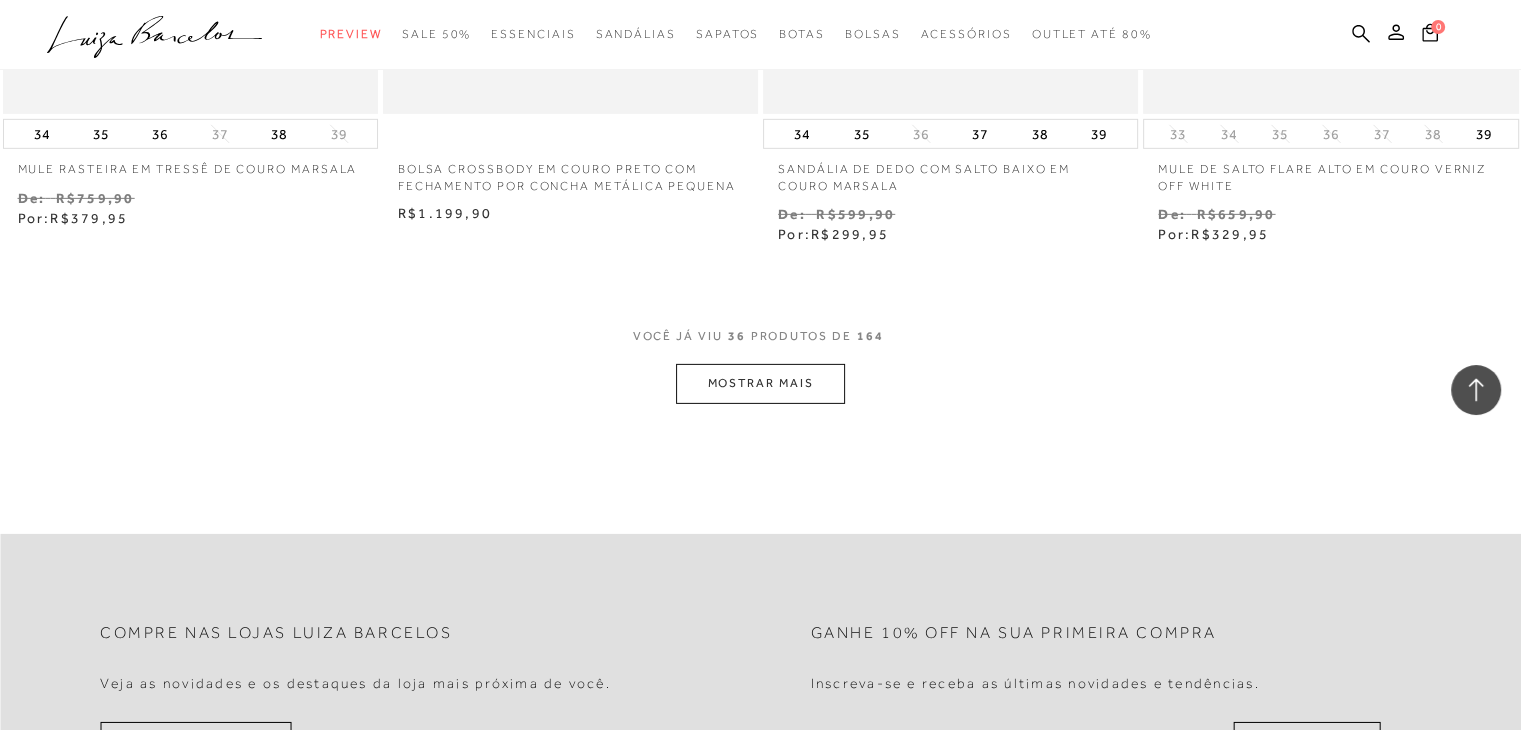 click on "MOSTRAR MAIS" at bounding box center (760, 383) 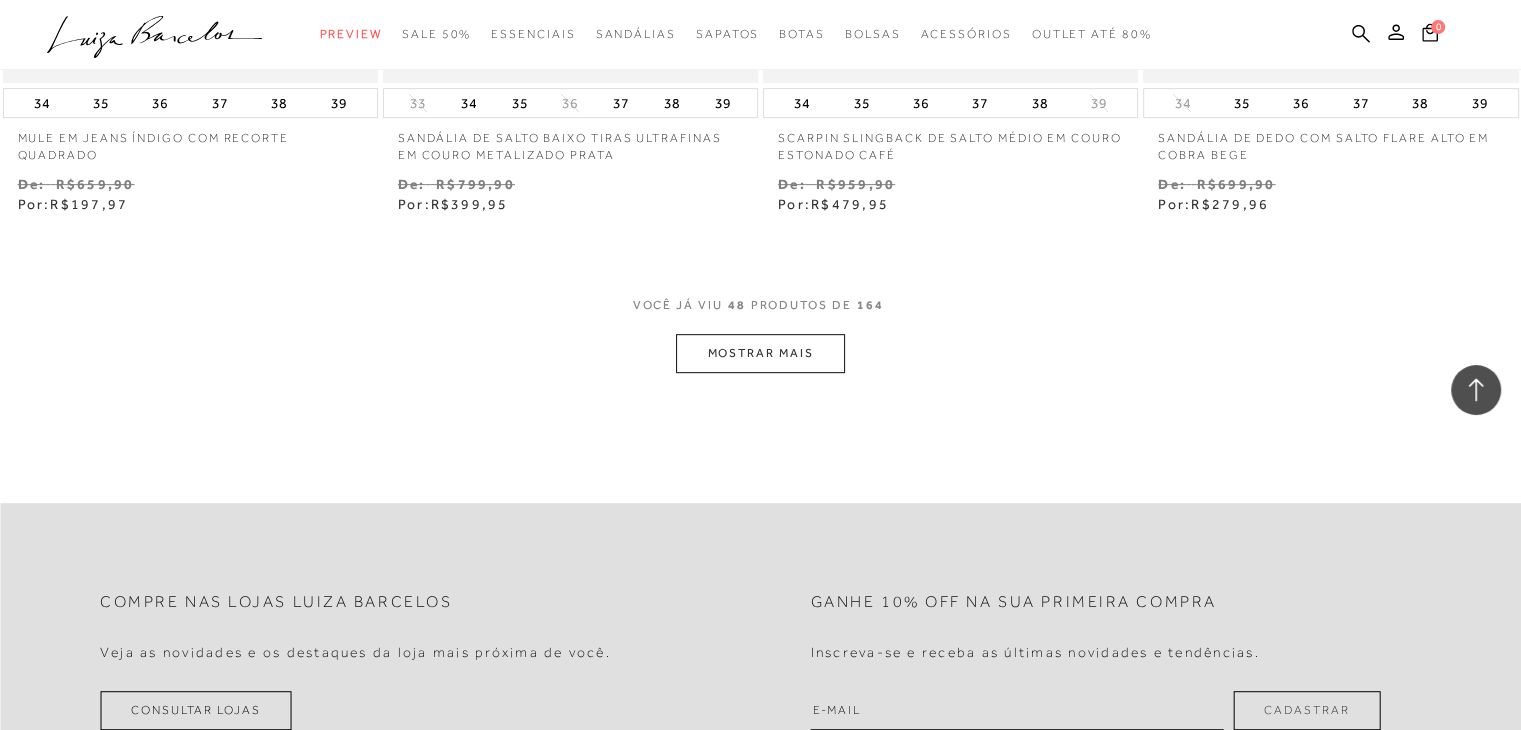 scroll, scrollTop: 8526, scrollLeft: 0, axis: vertical 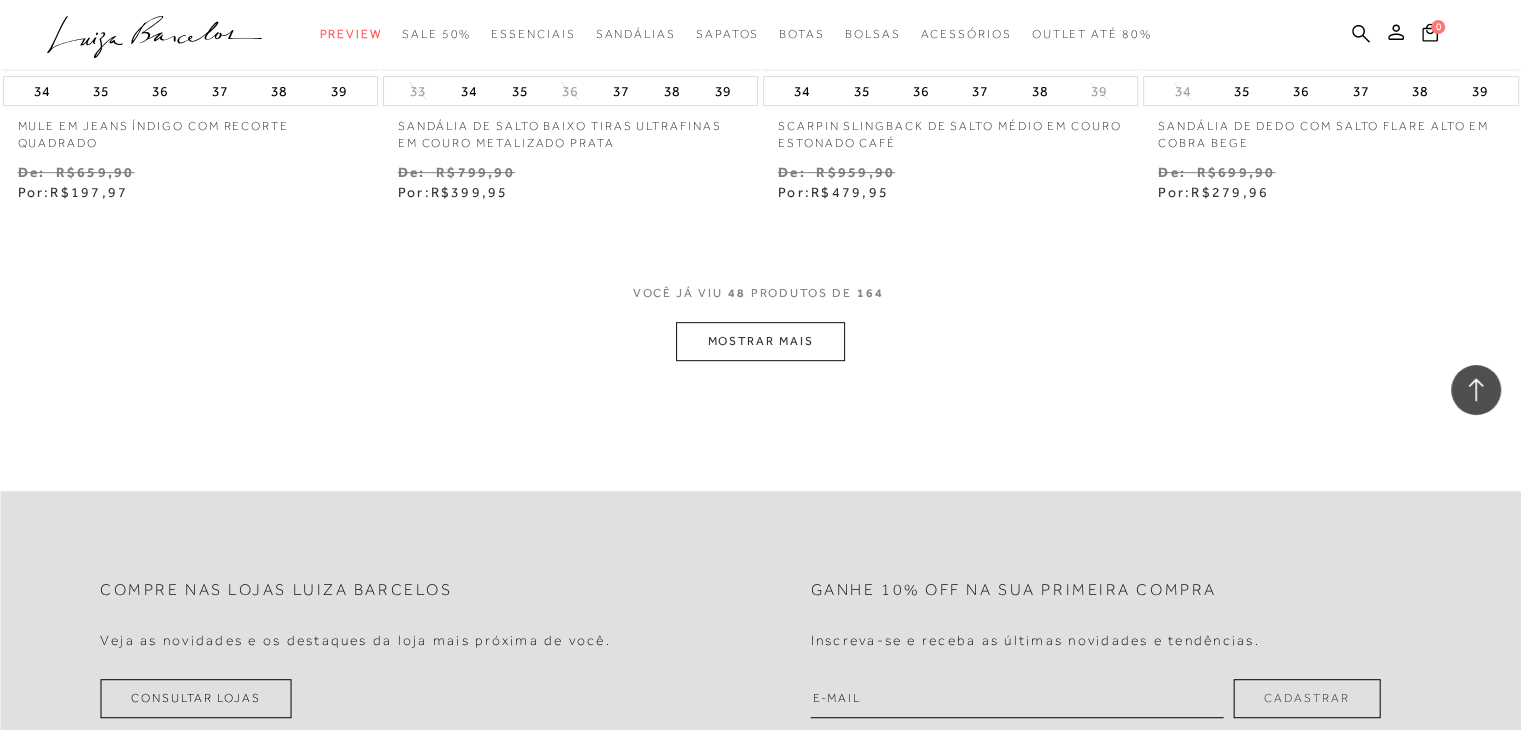 click on "MOSTRAR MAIS" at bounding box center [760, 341] 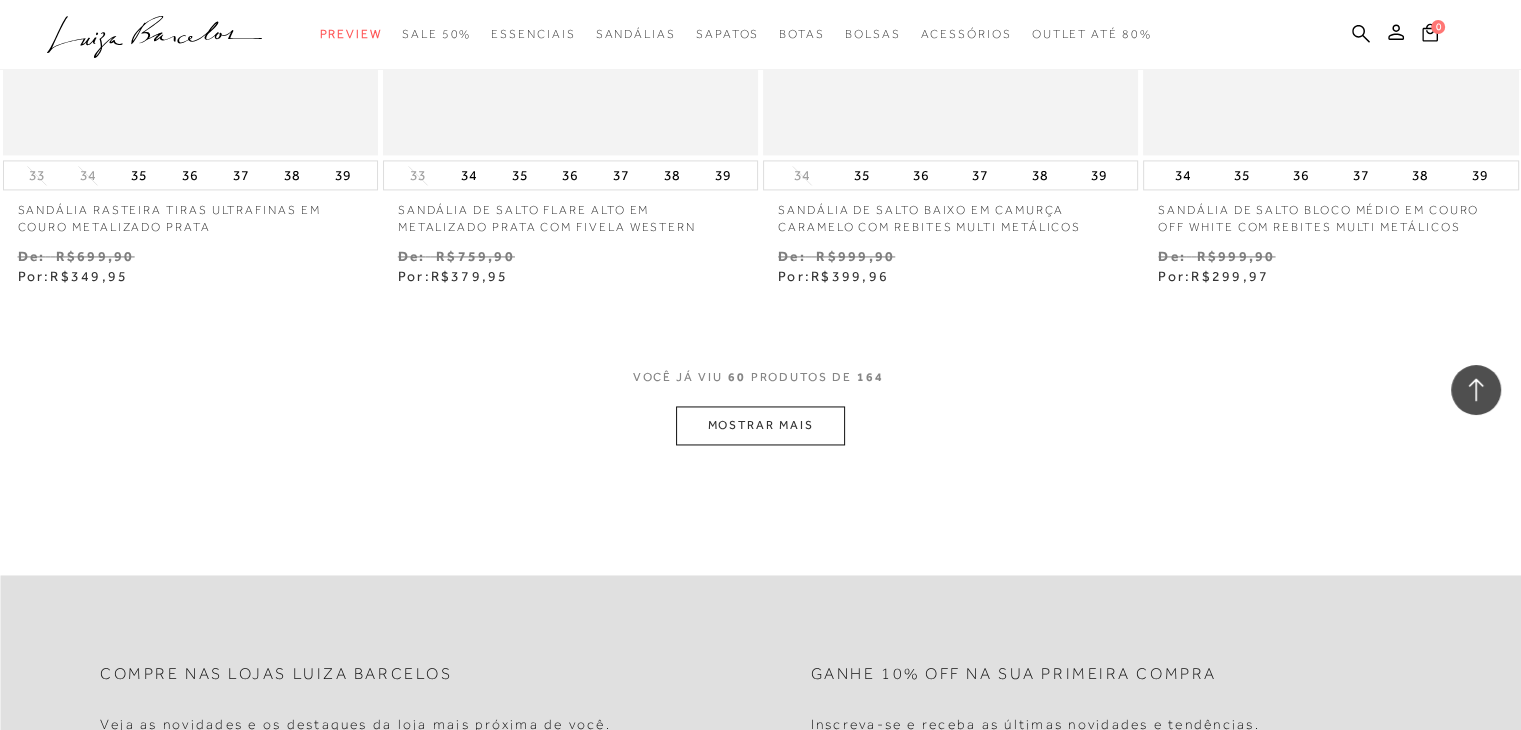 scroll, scrollTop: 10597, scrollLeft: 0, axis: vertical 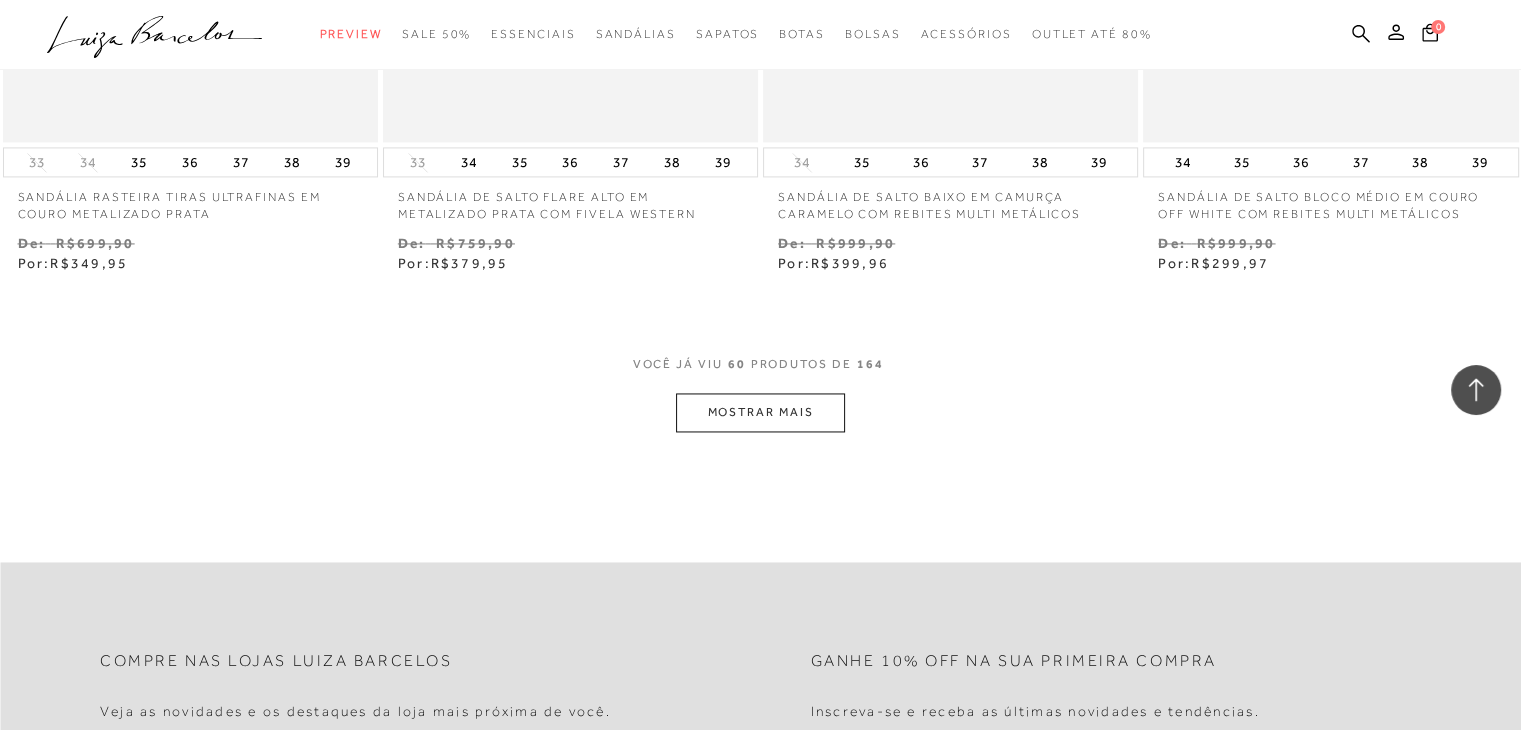 click on "MOSTRAR MAIS" at bounding box center [760, 412] 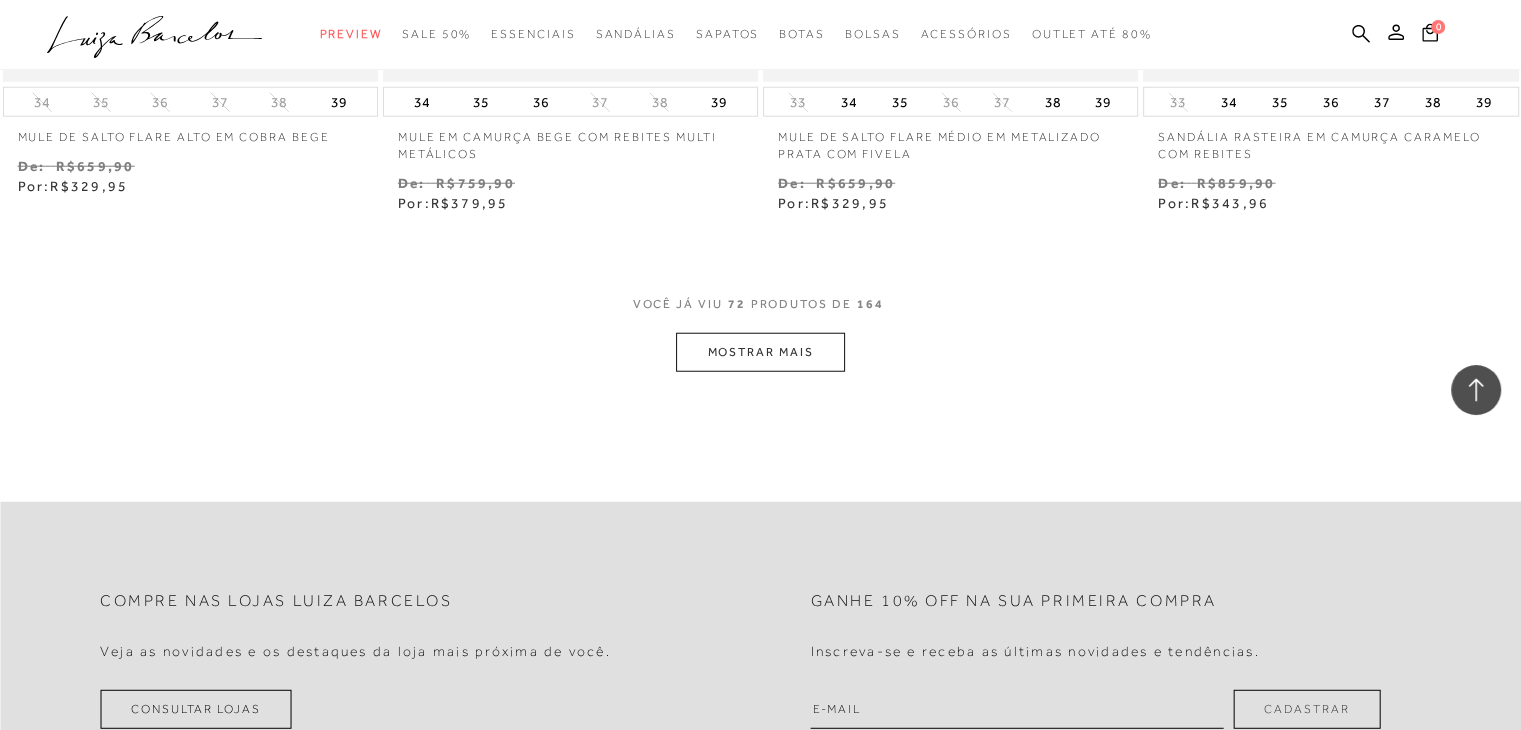 scroll, scrollTop: 12831, scrollLeft: 0, axis: vertical 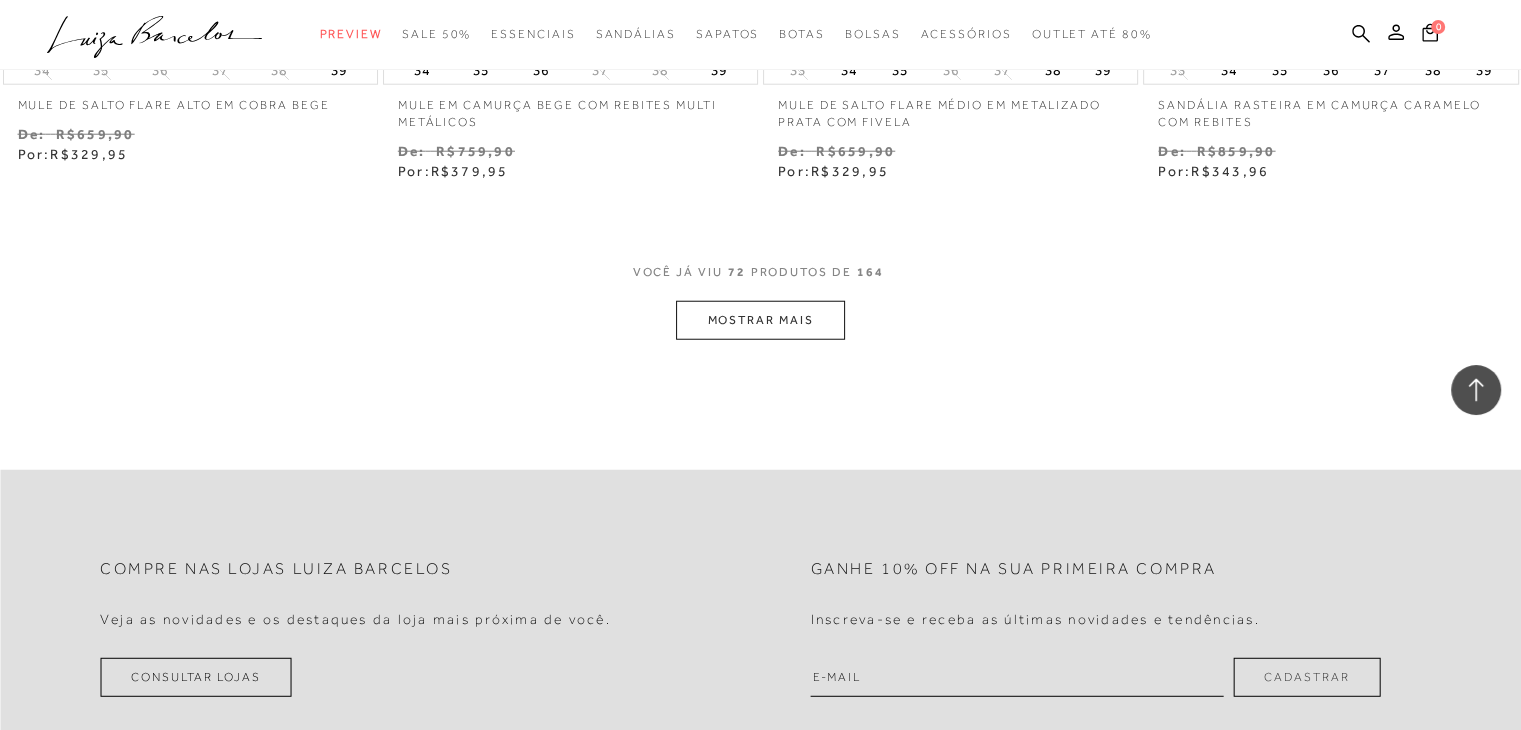 click on "MOSTRAR MAIS" at bounding box center [760, 320] 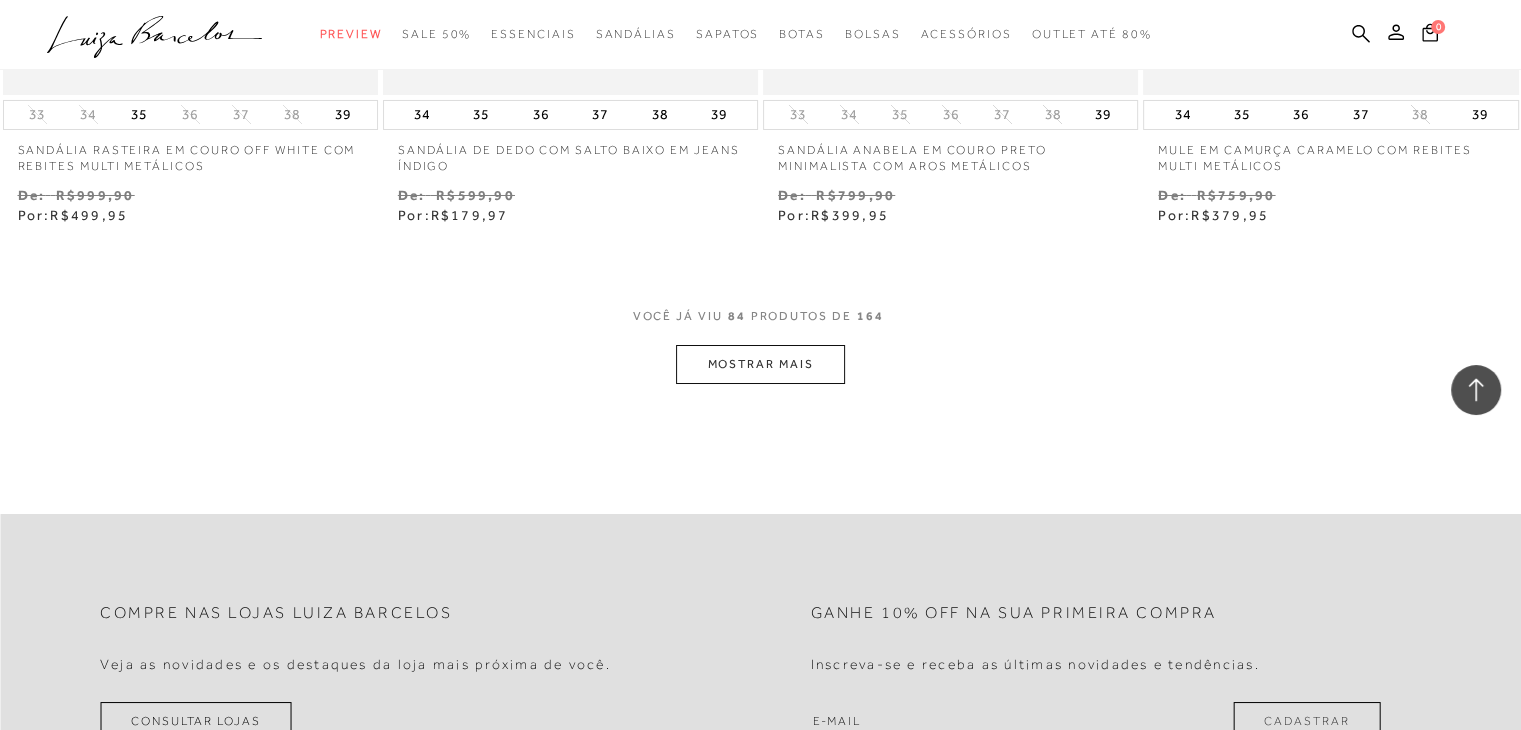 scroll, scrollTop: 14892, scrollLeft: 0, axis: vertical 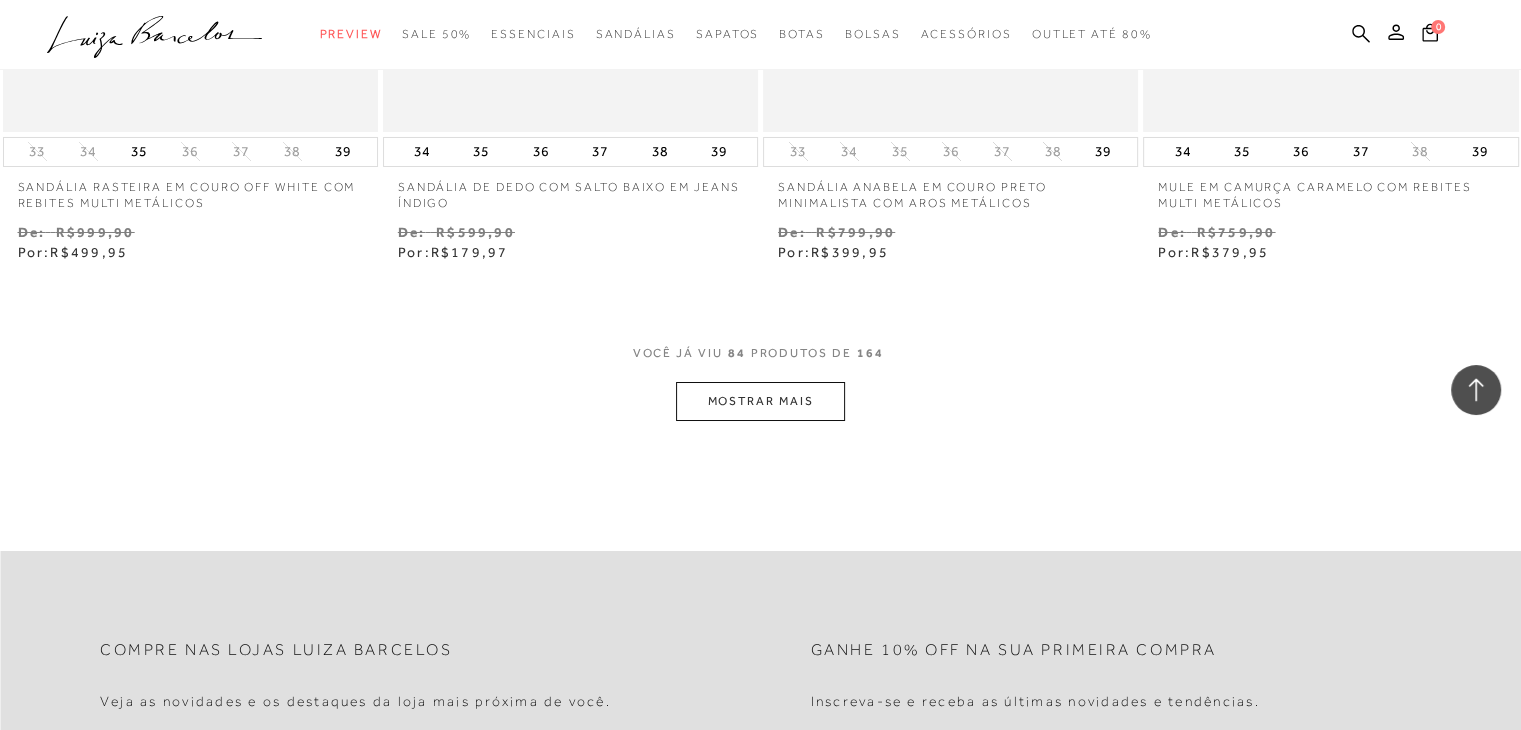 click on "MOSTRAR MAIS" at bounding box center [760, 401] 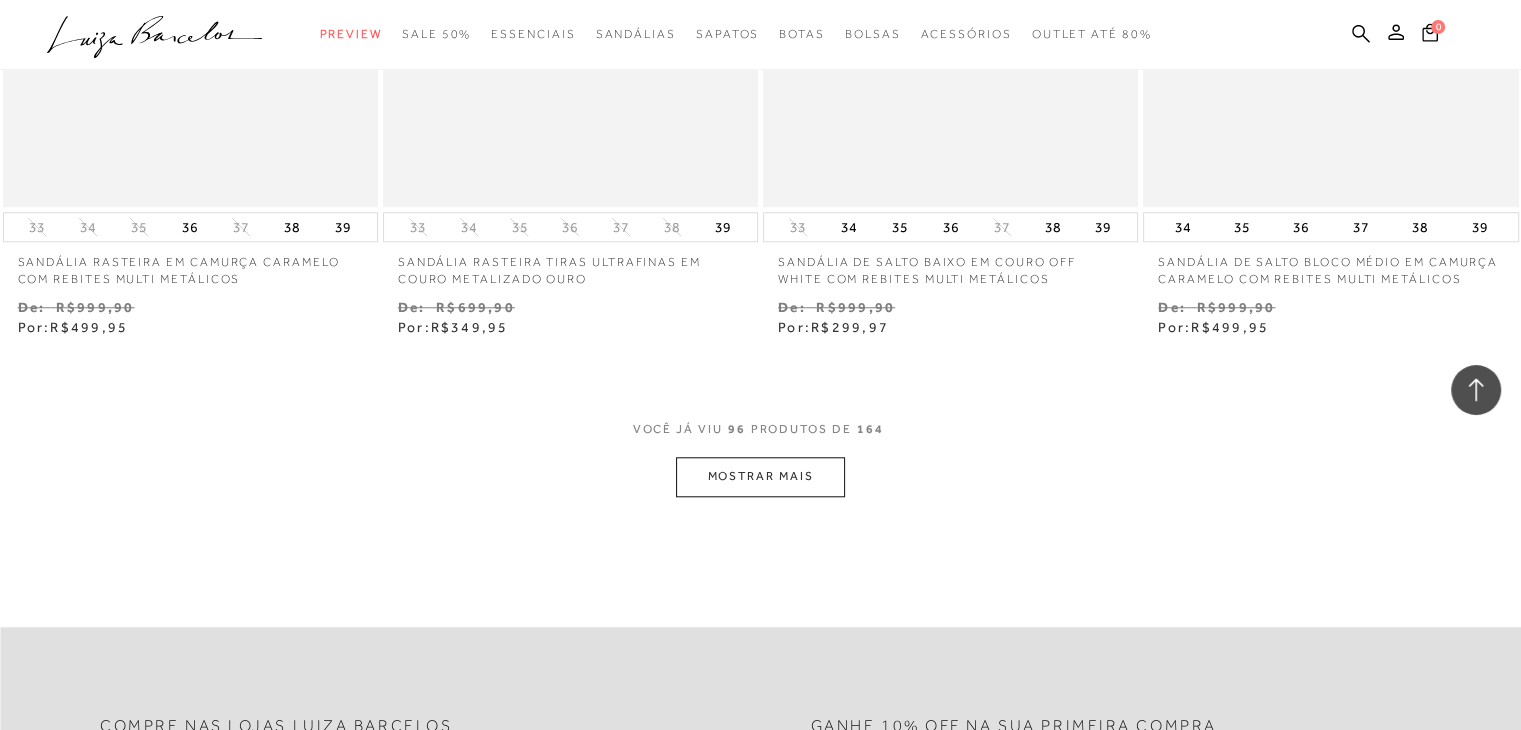 scroll, scrollTop: 16980, scrollLeft: 0, axis: vertical 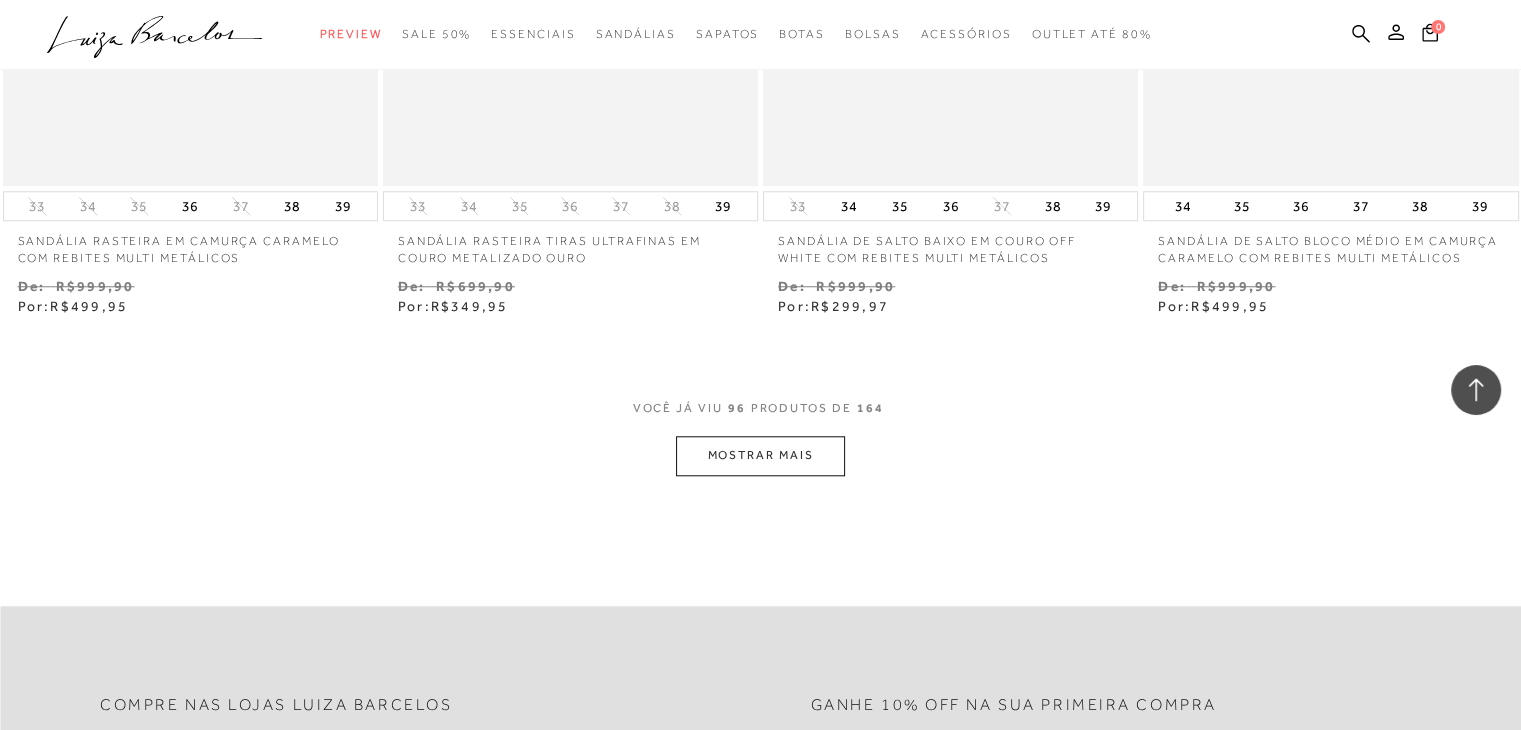 click on "MOSTRAR MAIS" at bounding box center (760, 455) 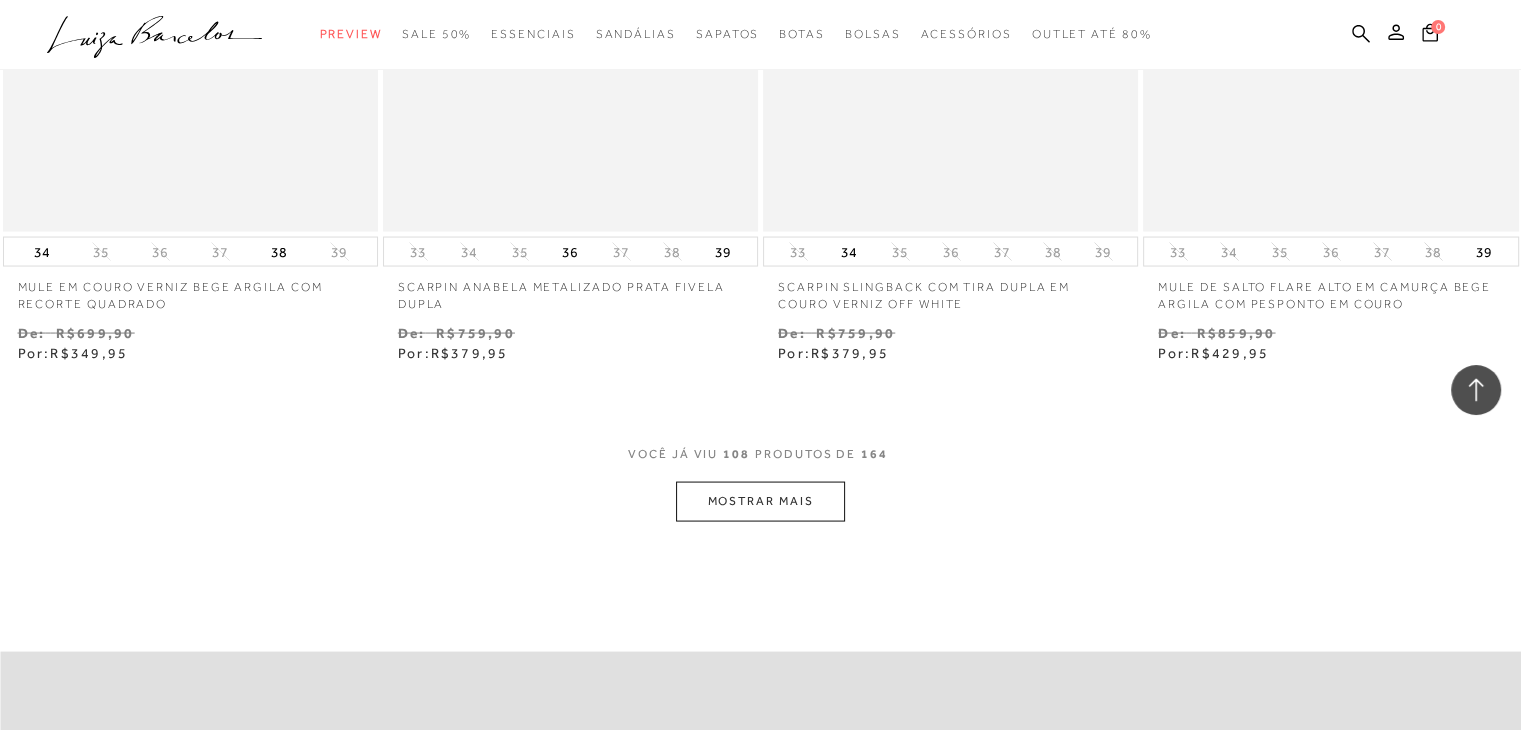 scroll, scrollTop: 19099, scrollLeft: 0, axis: vertical 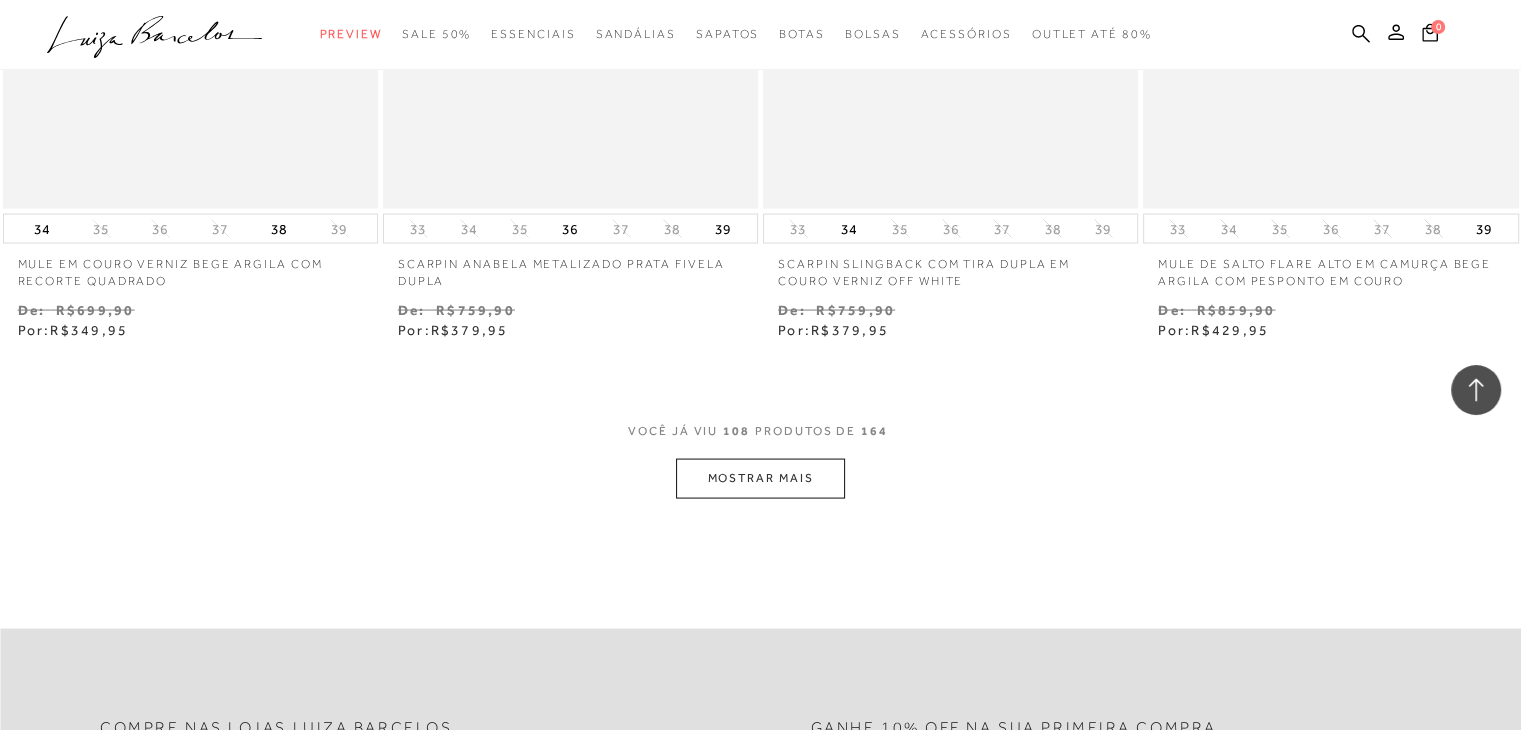 click on "MOSTRAR MAIS" at bounding box center [760, 478] 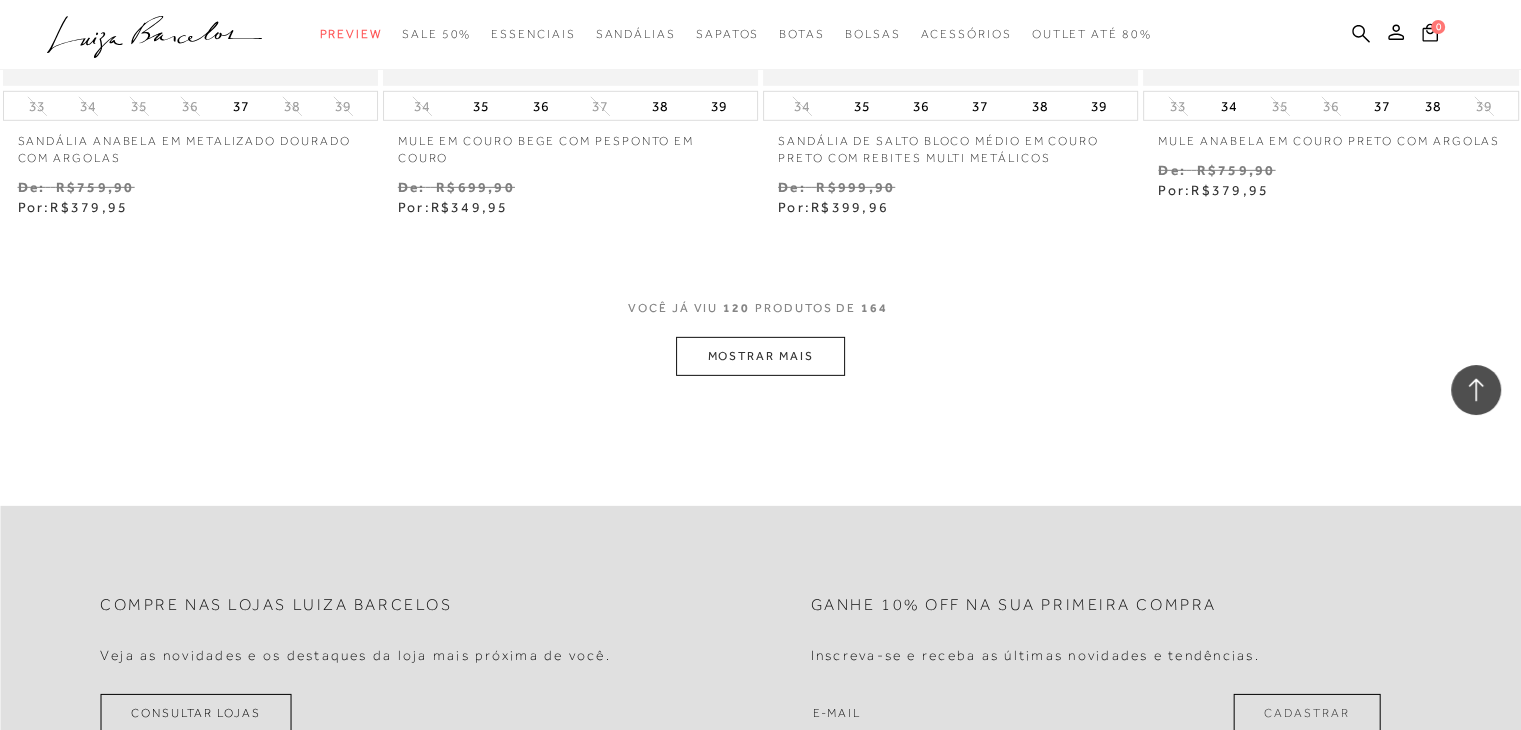 scroll, scrollTop: 21416, scrollLeft: 0, axis: vertical 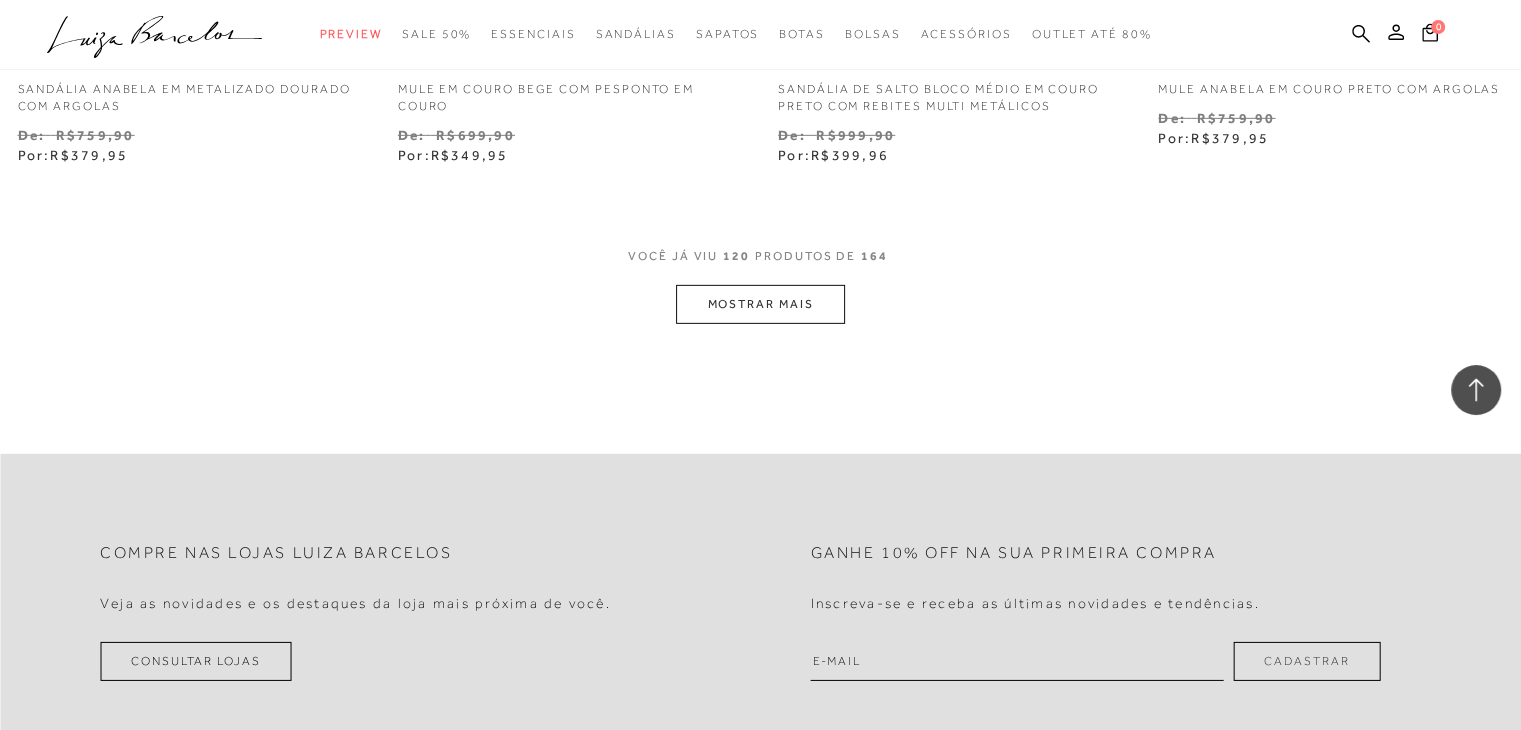 click on "MOSTRAR MAIS" at bounding box center [760, 304] 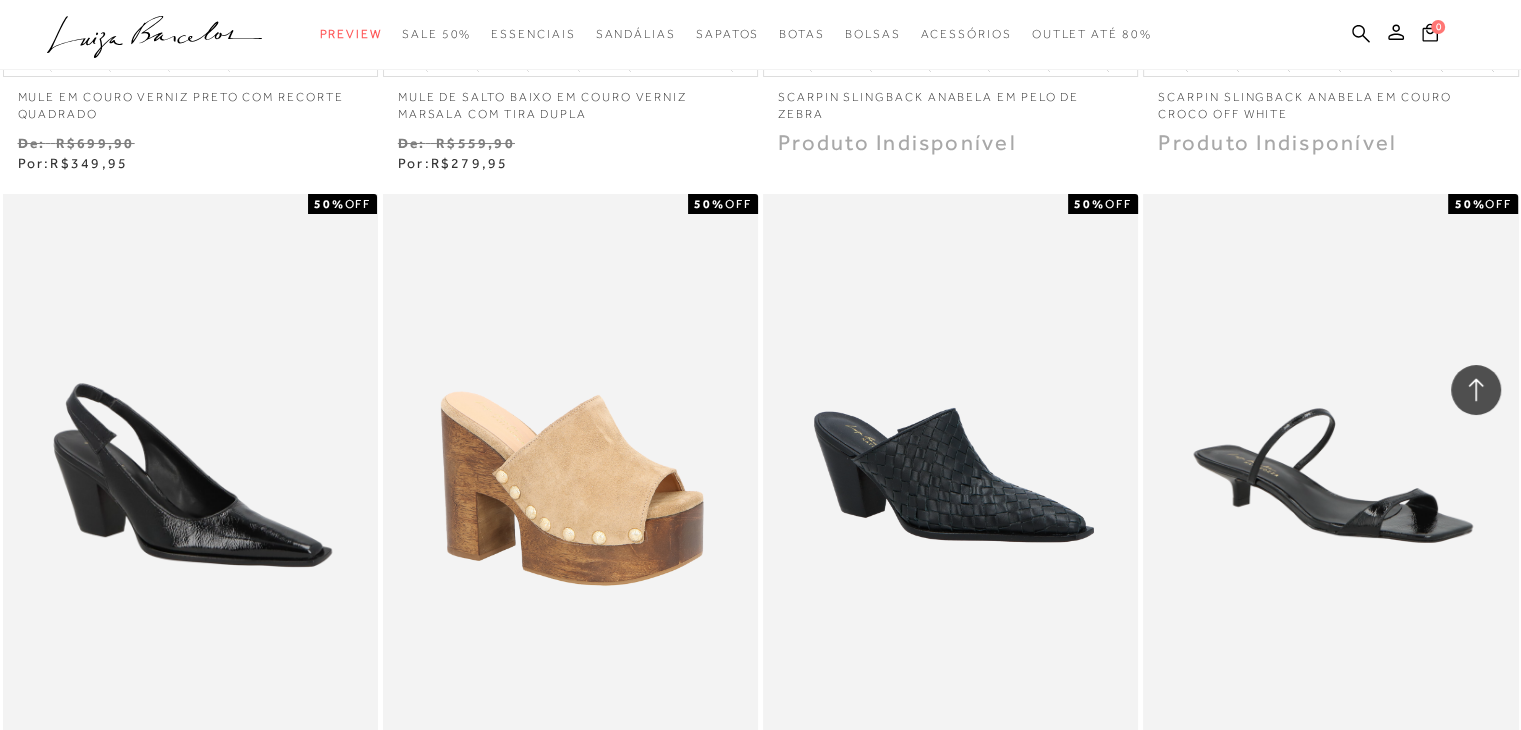 scroll, scrollTop: 23121, scrollLeft: 0, axis: vertical 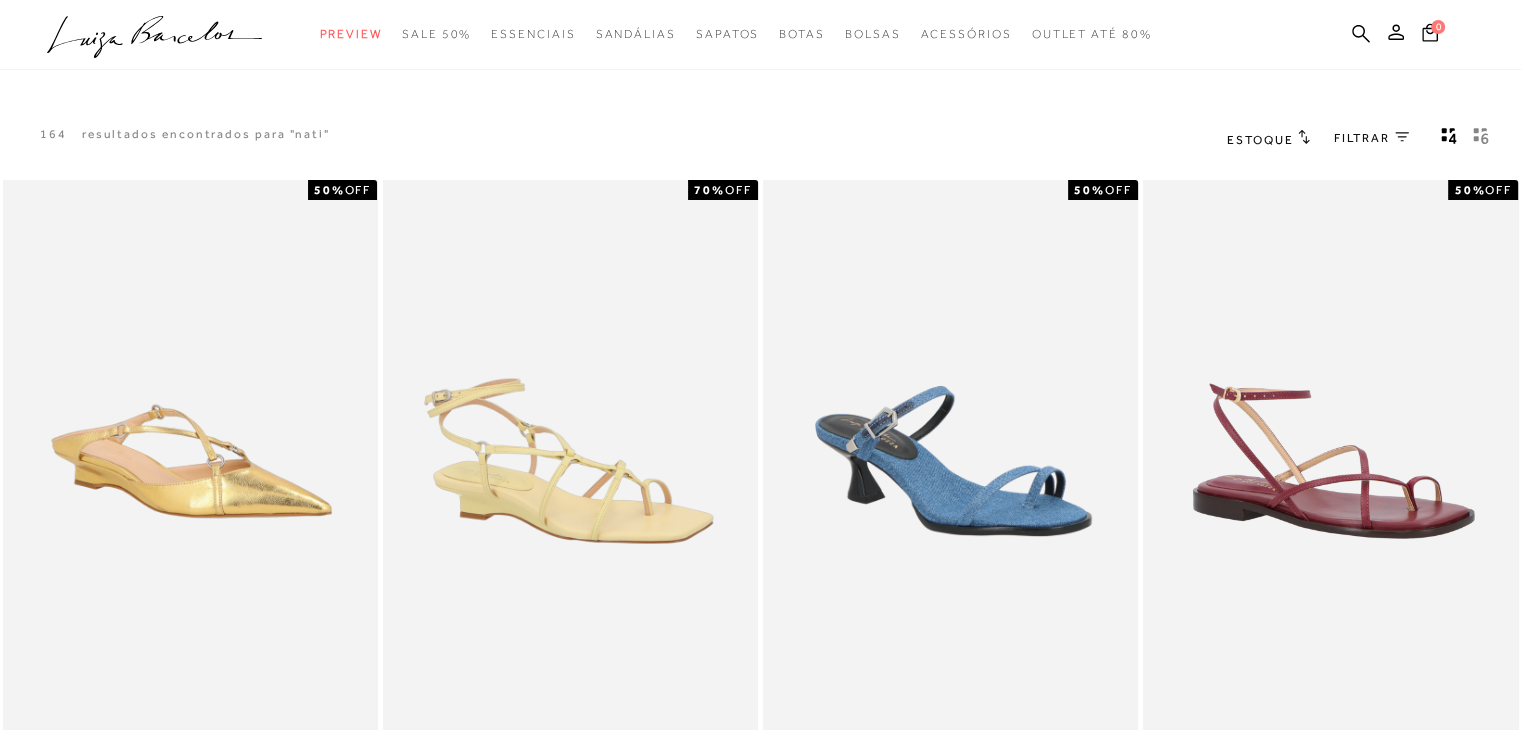 click on "FILTRAR" at bounding box center (1362, 138) 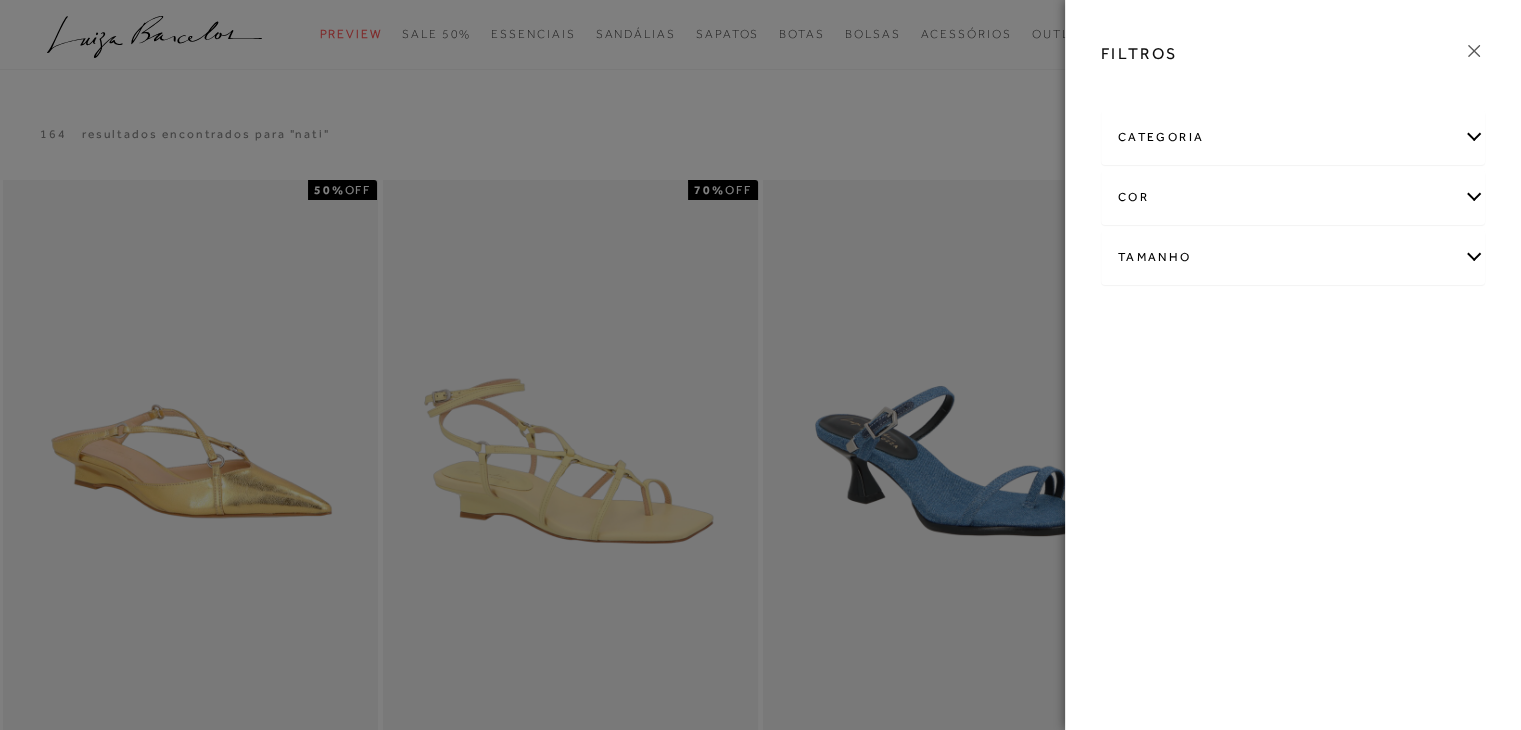 click on "categoria" at bounding box center [1293, 137] 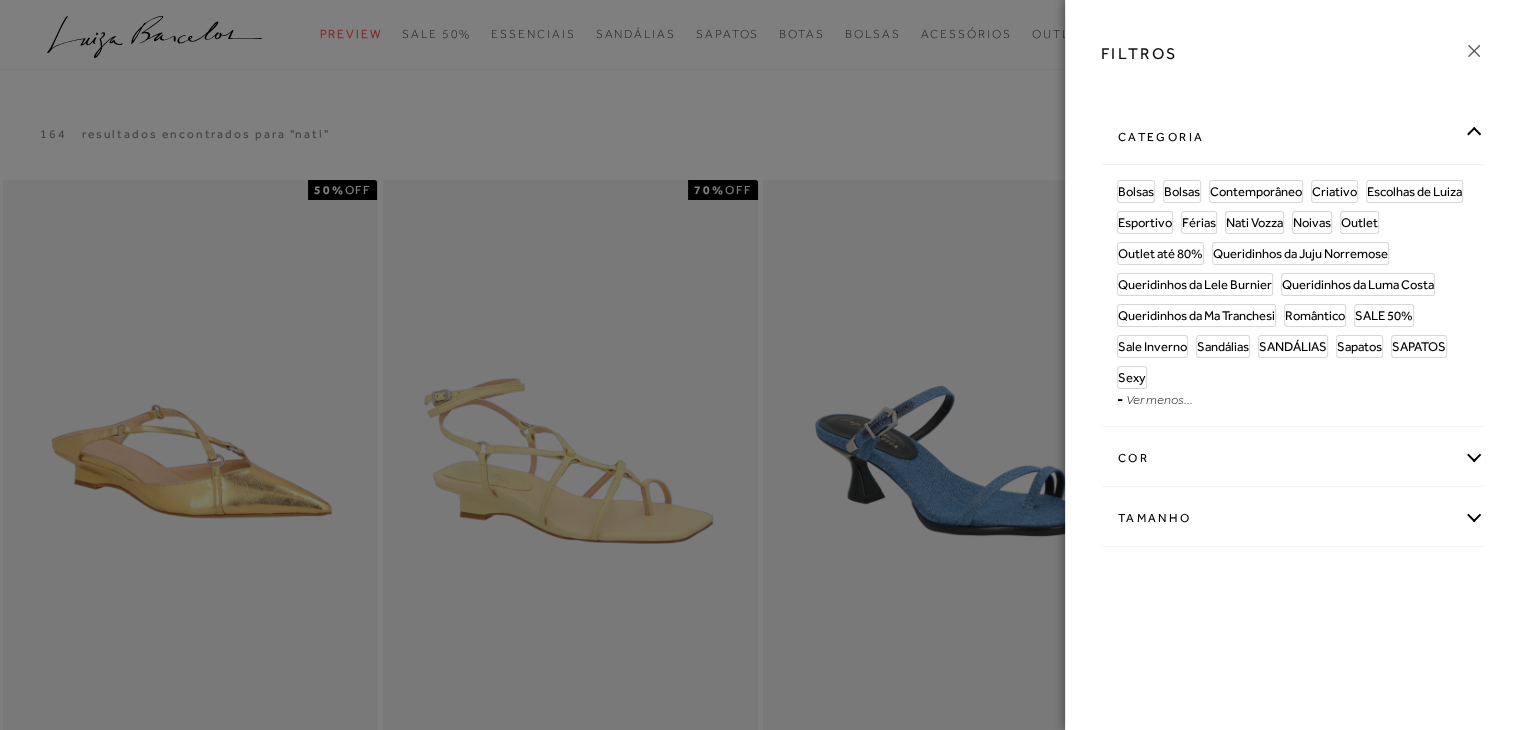 click 